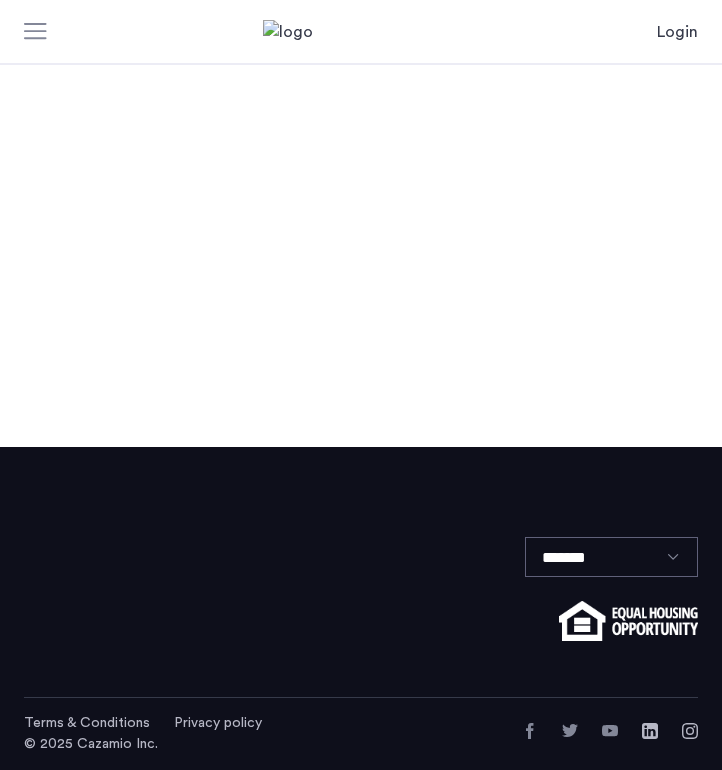 scroll, scrollTop: 0, scrollLeft: 0, axis: both 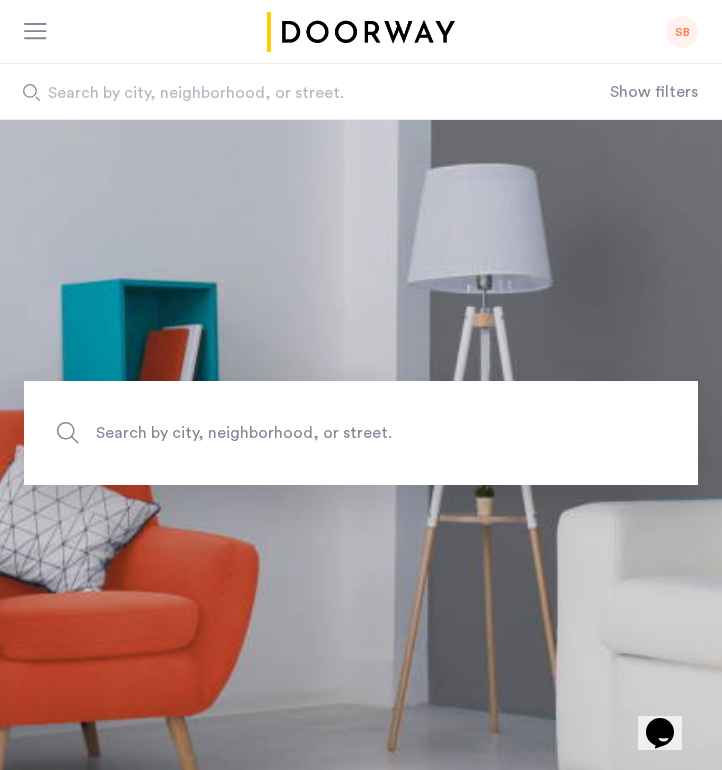 click on "SB" 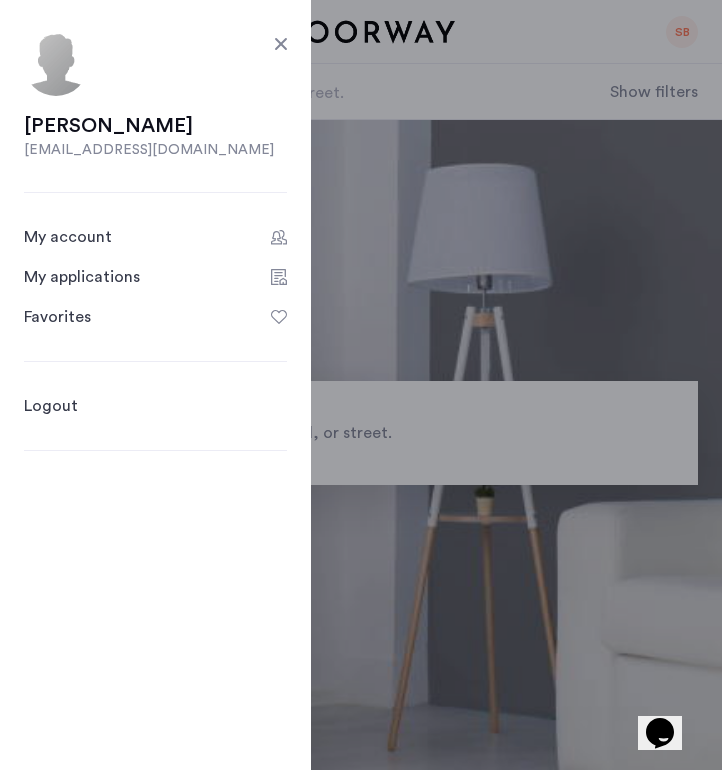 click on "My applications" 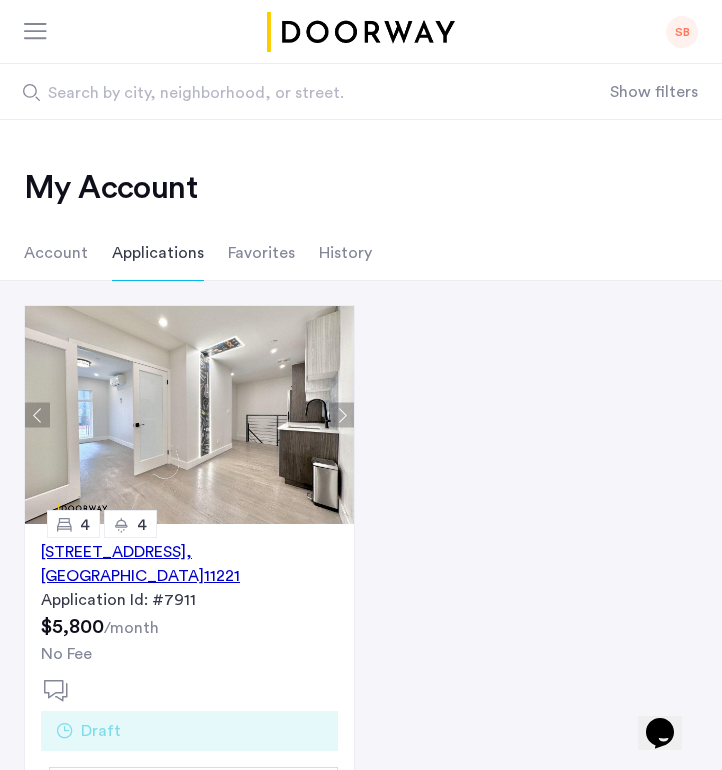 click on "[STREET_ADDRESS]" 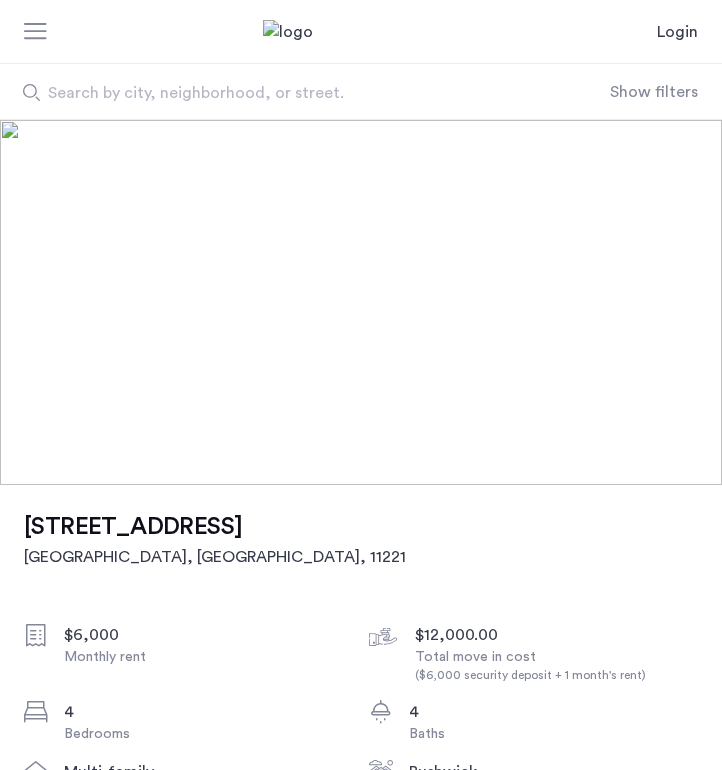 scroll, scrollTop: 0, scrollLeft: 0, axis: both 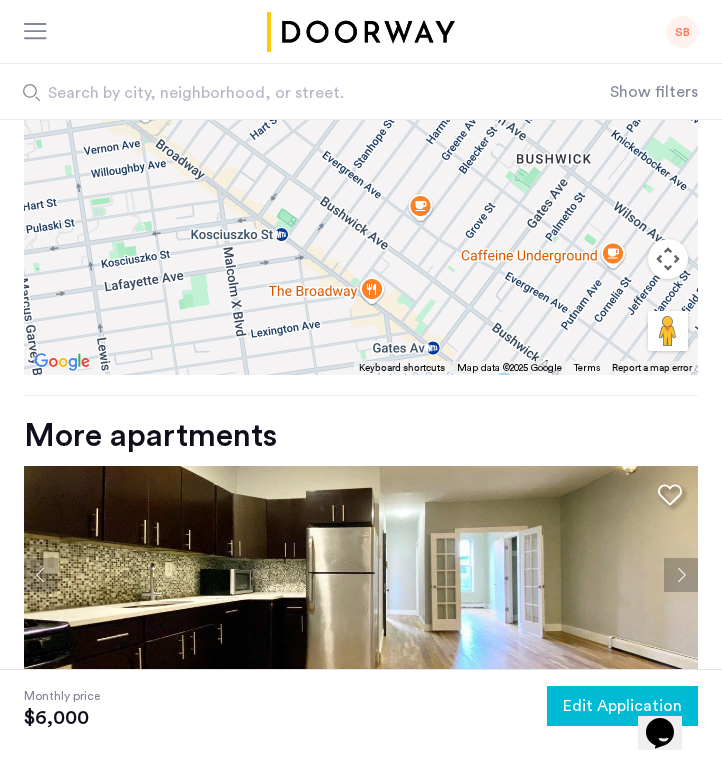 click on "Edit Application" 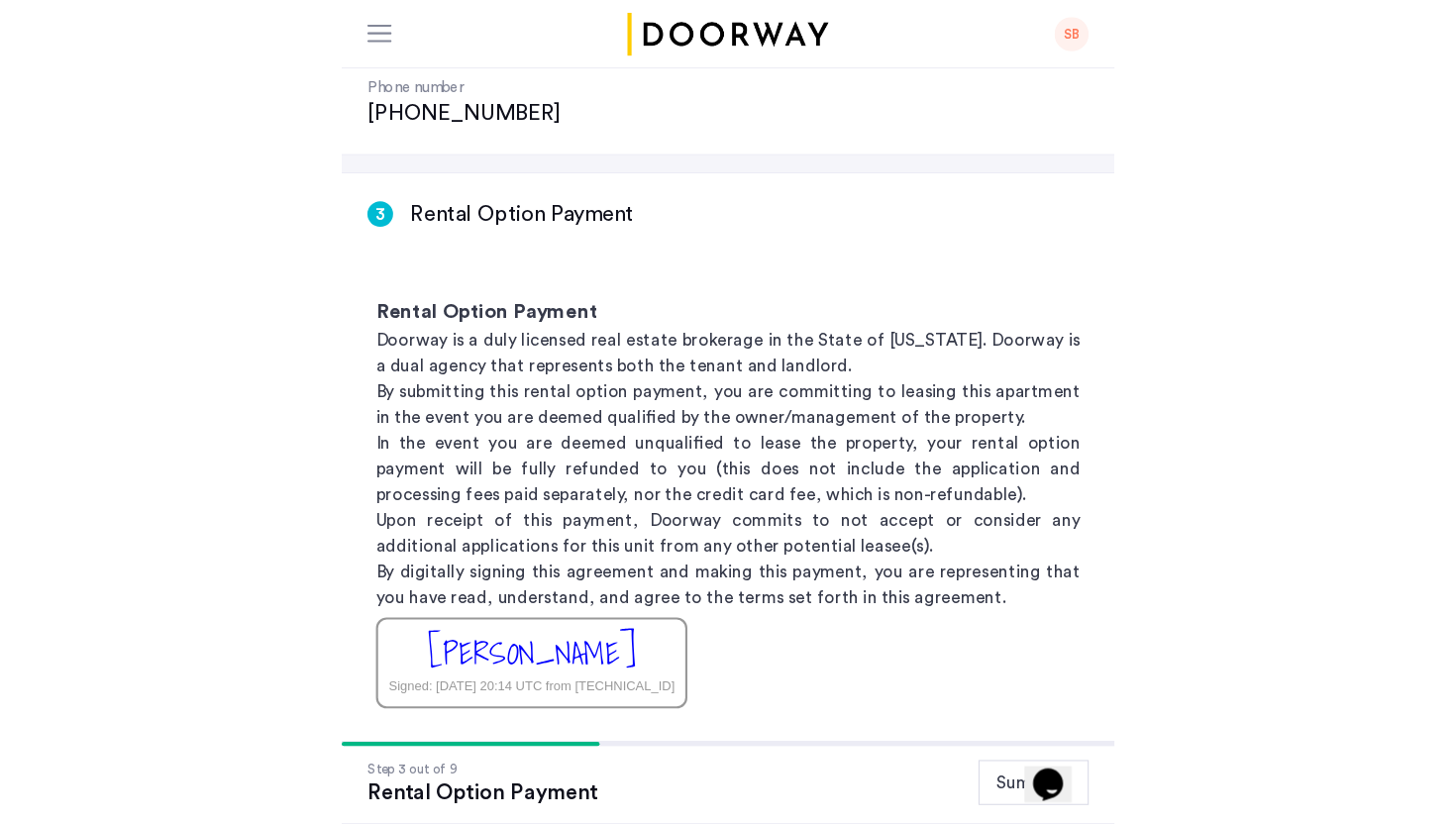 scroll, scrollTop: 344, scrollLeft: 0, axis: vertical 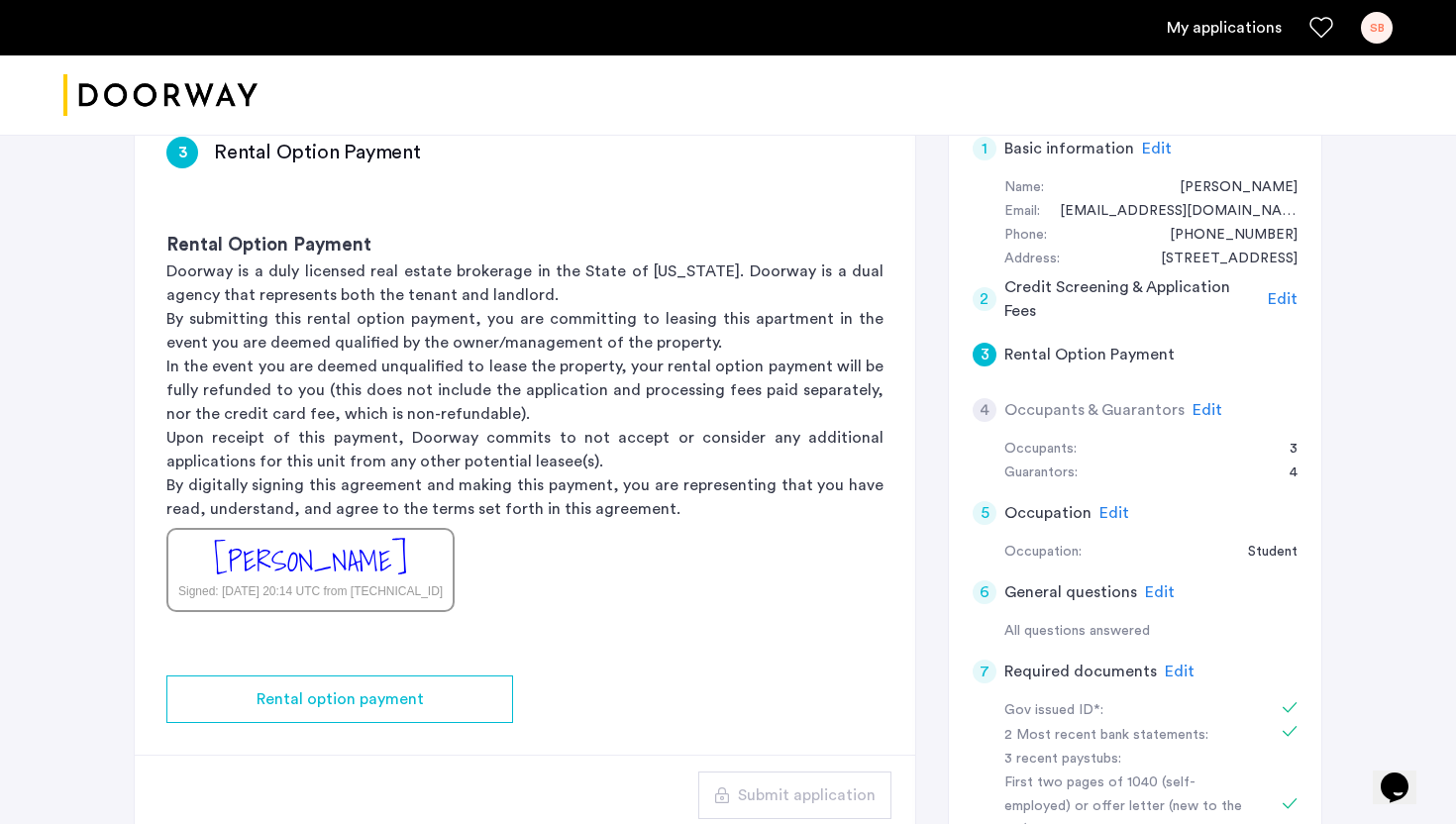 click on "Edit" 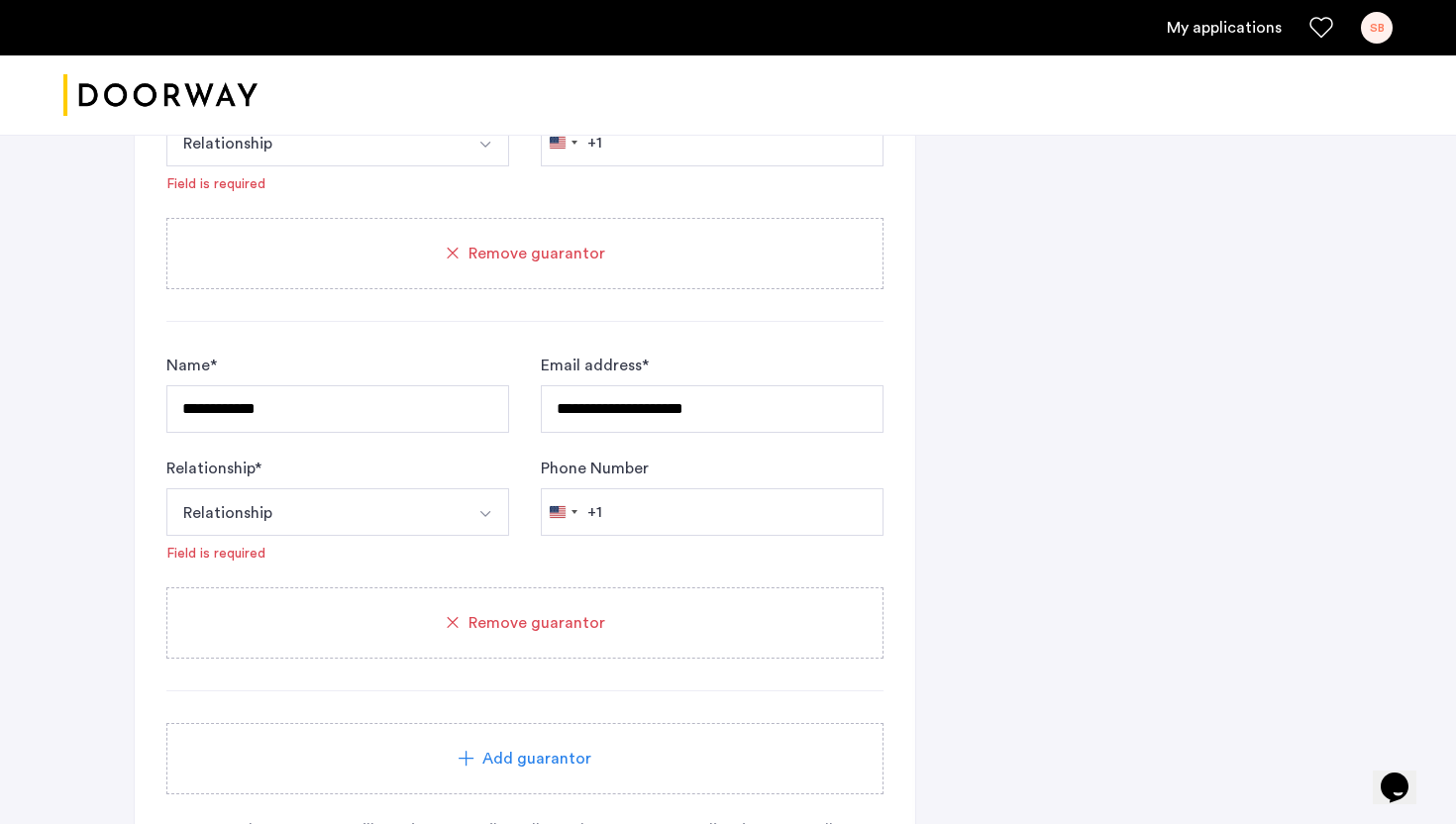 scroll, scrollTop: 2765, scrollLeft: 0, axis: vertical 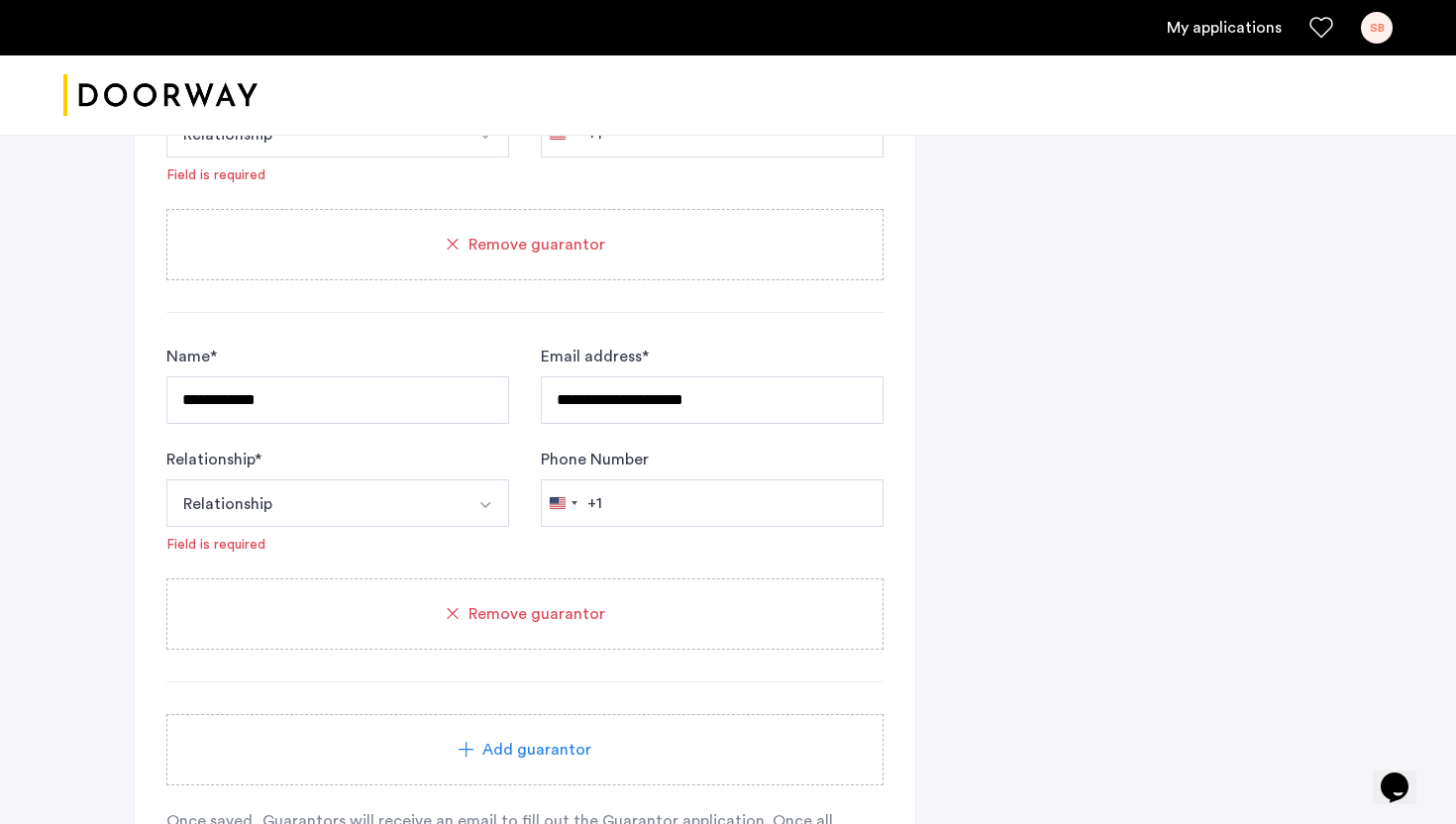 click on "Relationship" at bounding box center (314, -237) 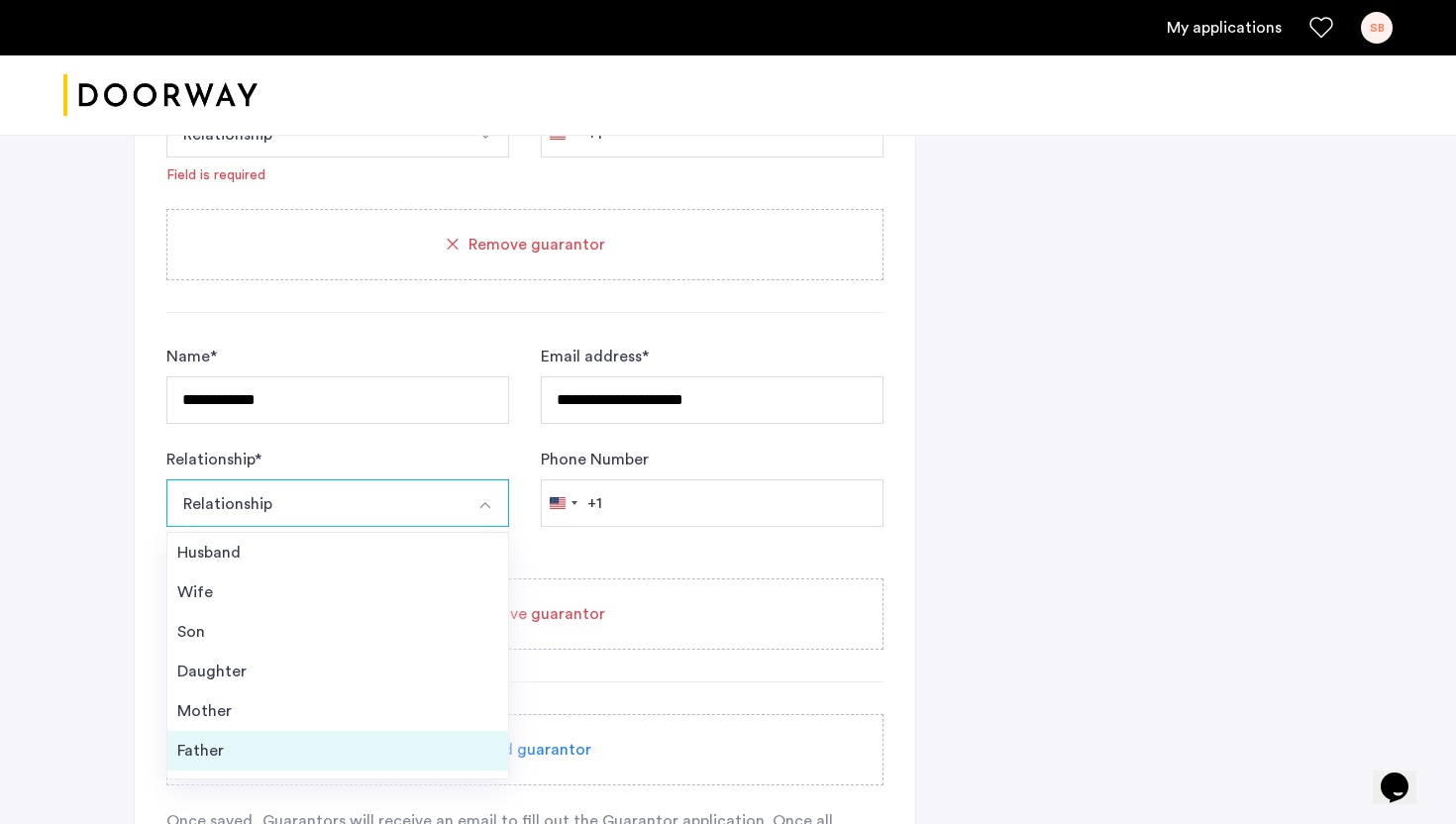 click on "Father" at bounding box center [338, 751] 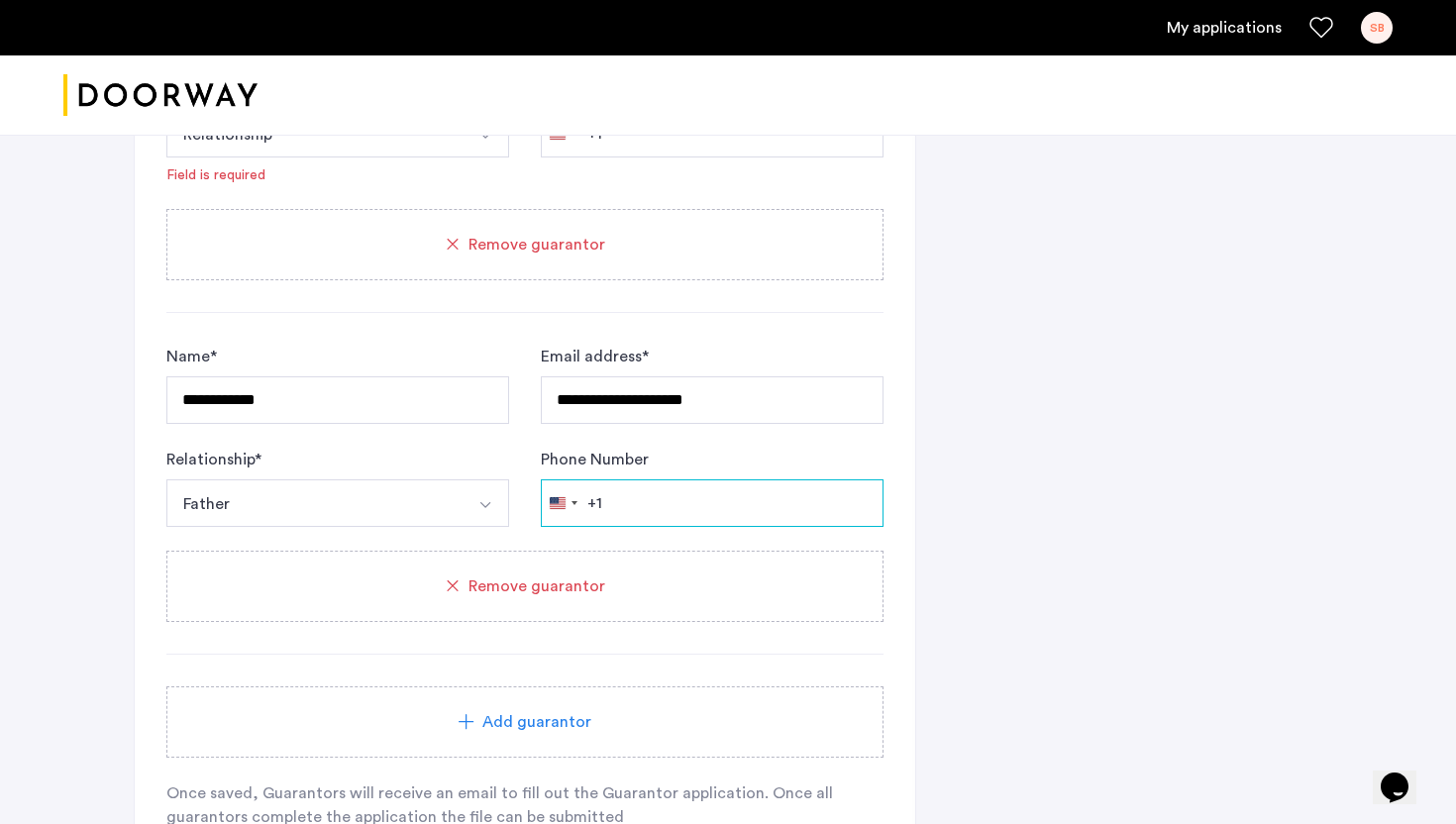 click on "Phone Number" at bounding box center (712, 503) 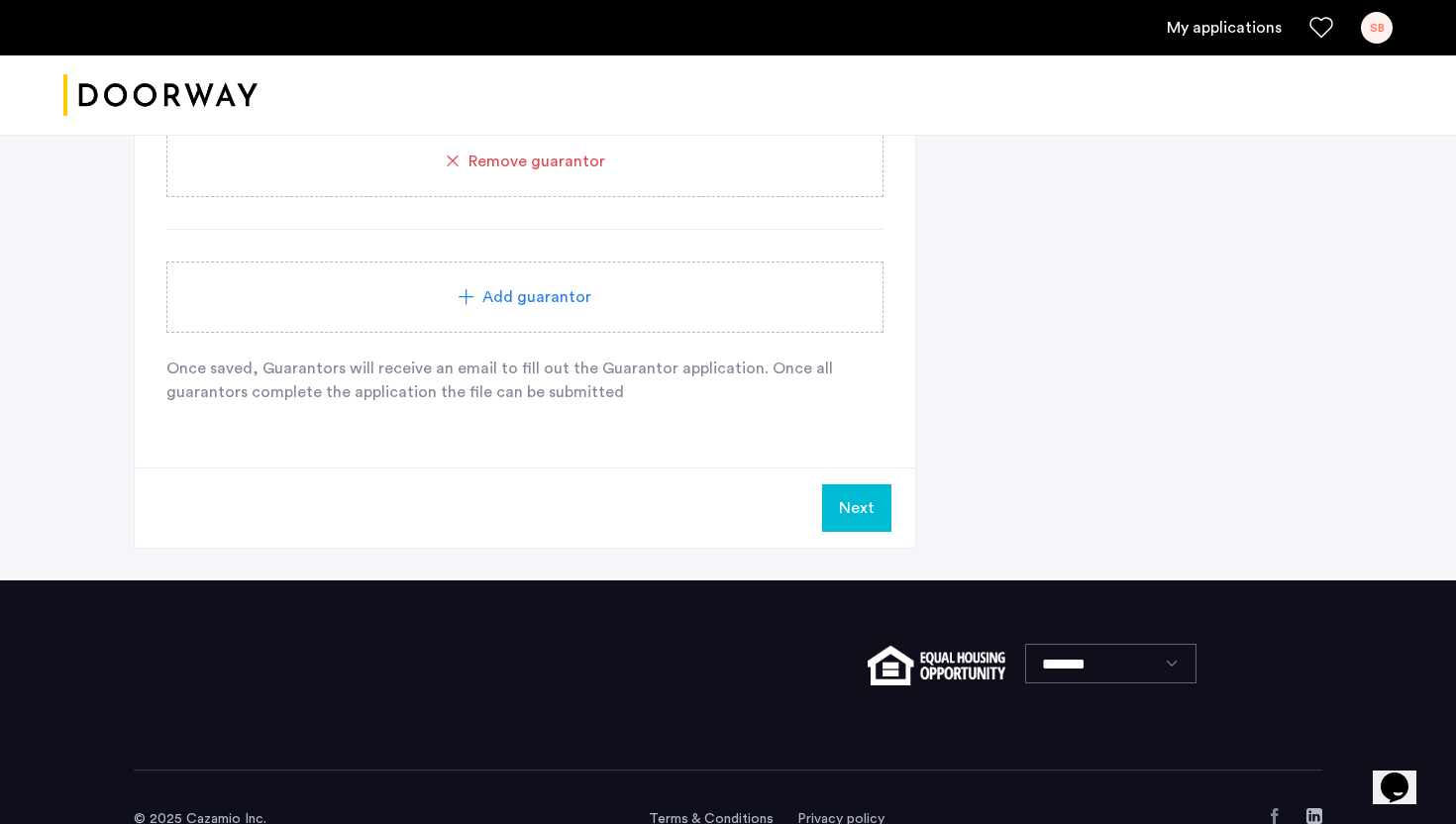 scroll, scrollTop: 3220, scrollLeft: 0, axis: vertical 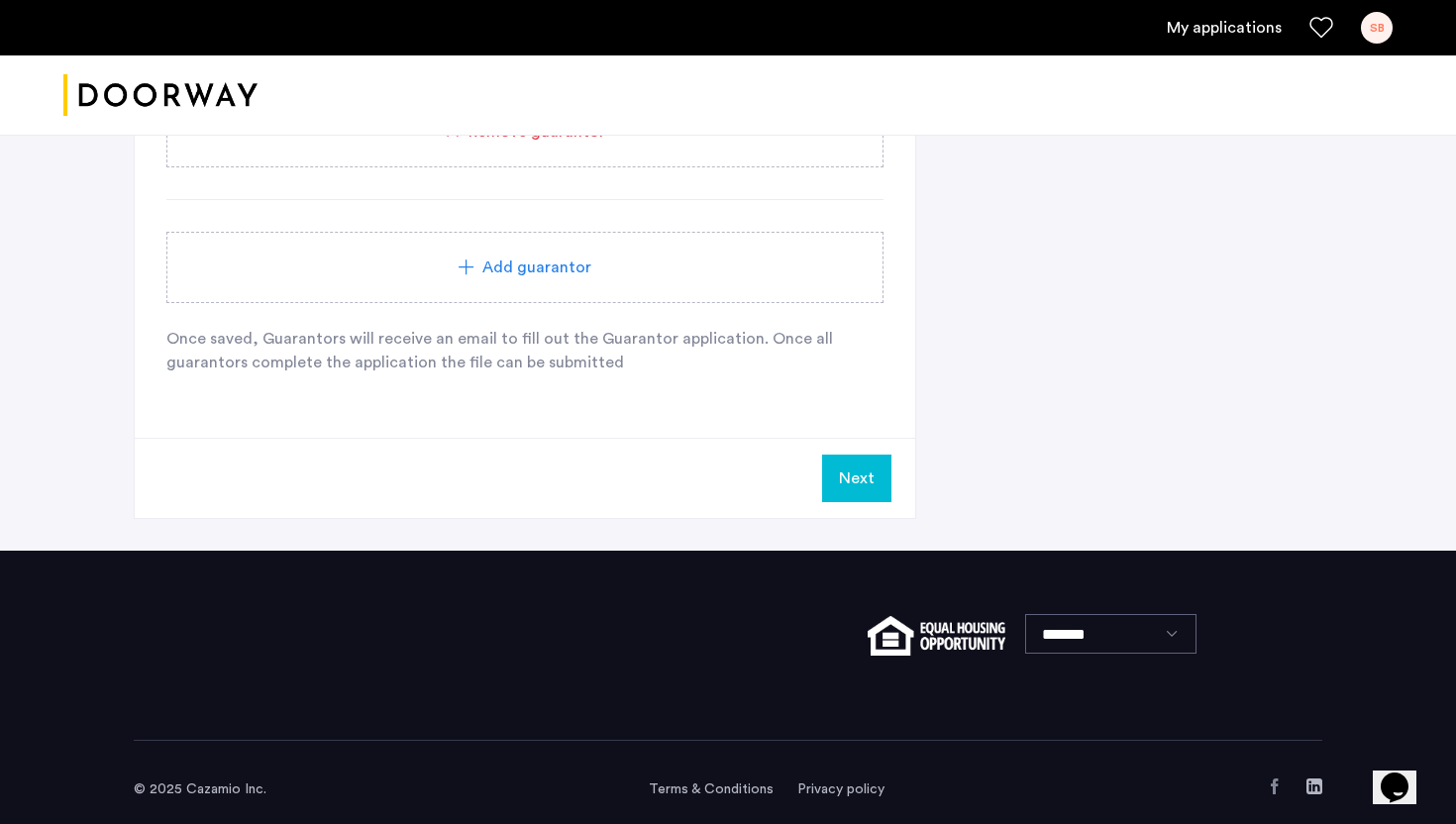 type on "**********" 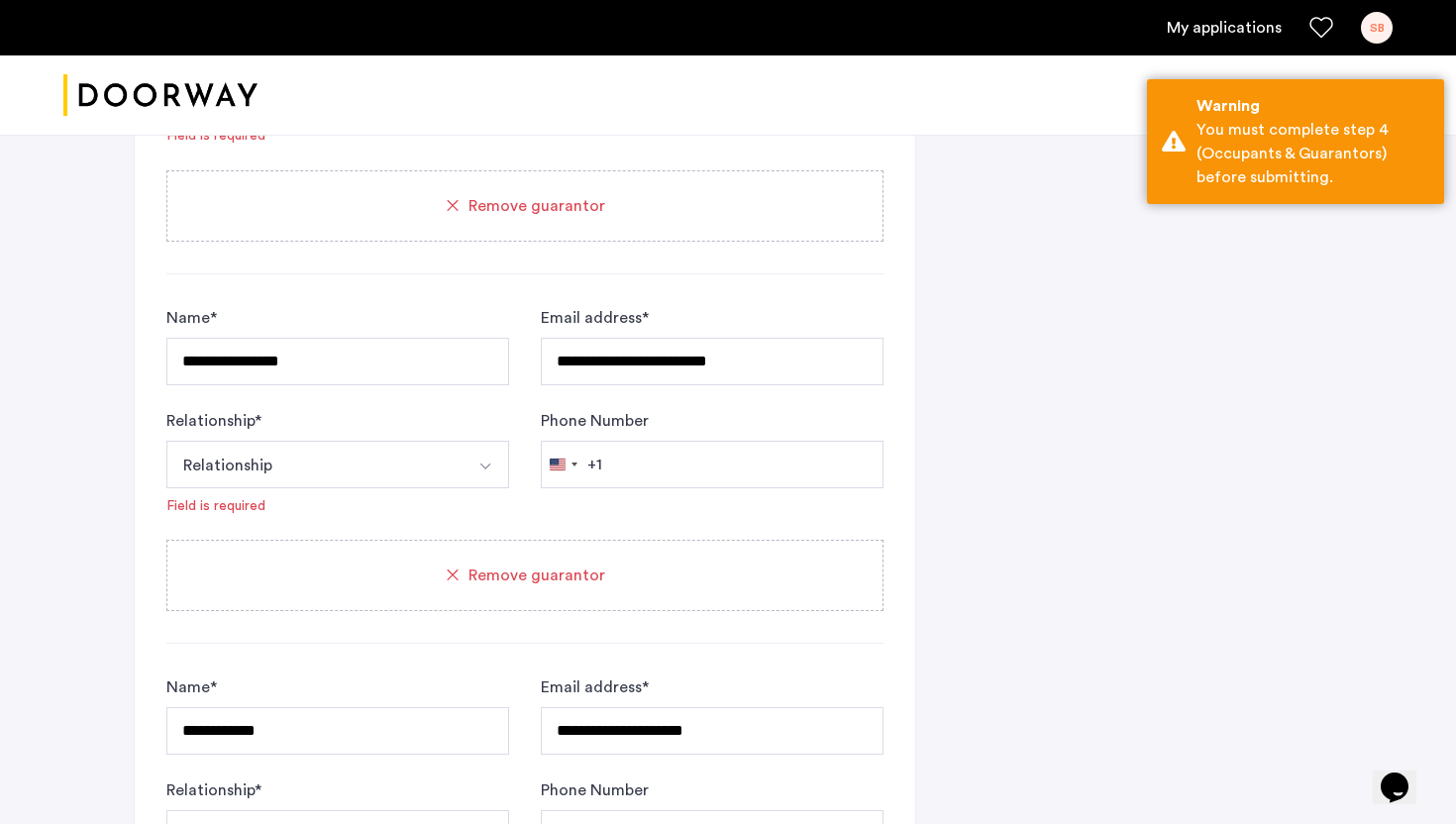 scroll, scrollTop: 2433, scrollLeft: 0, axis: vertical 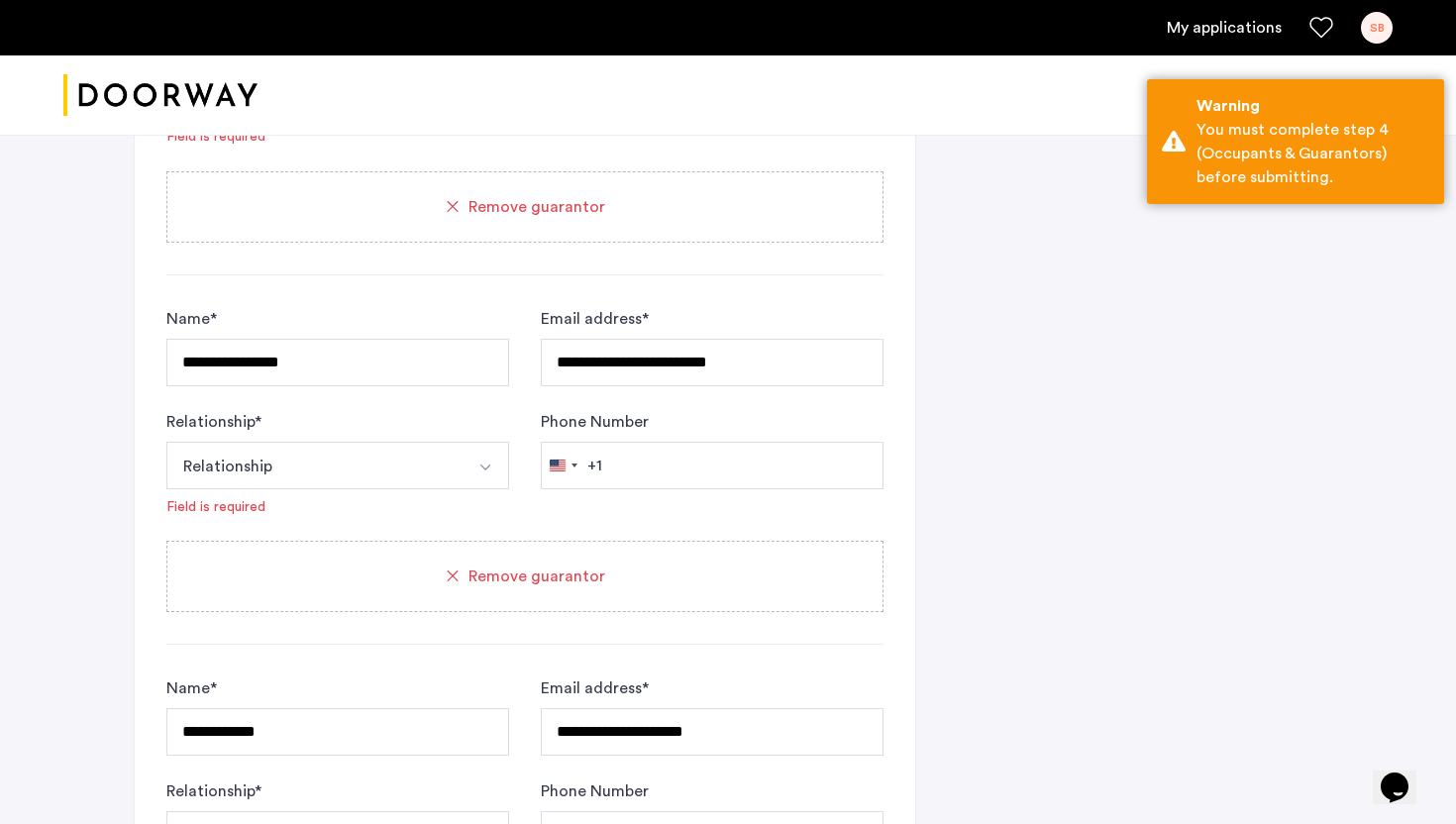 click on "Relationship" at bounding box center (314, 95) 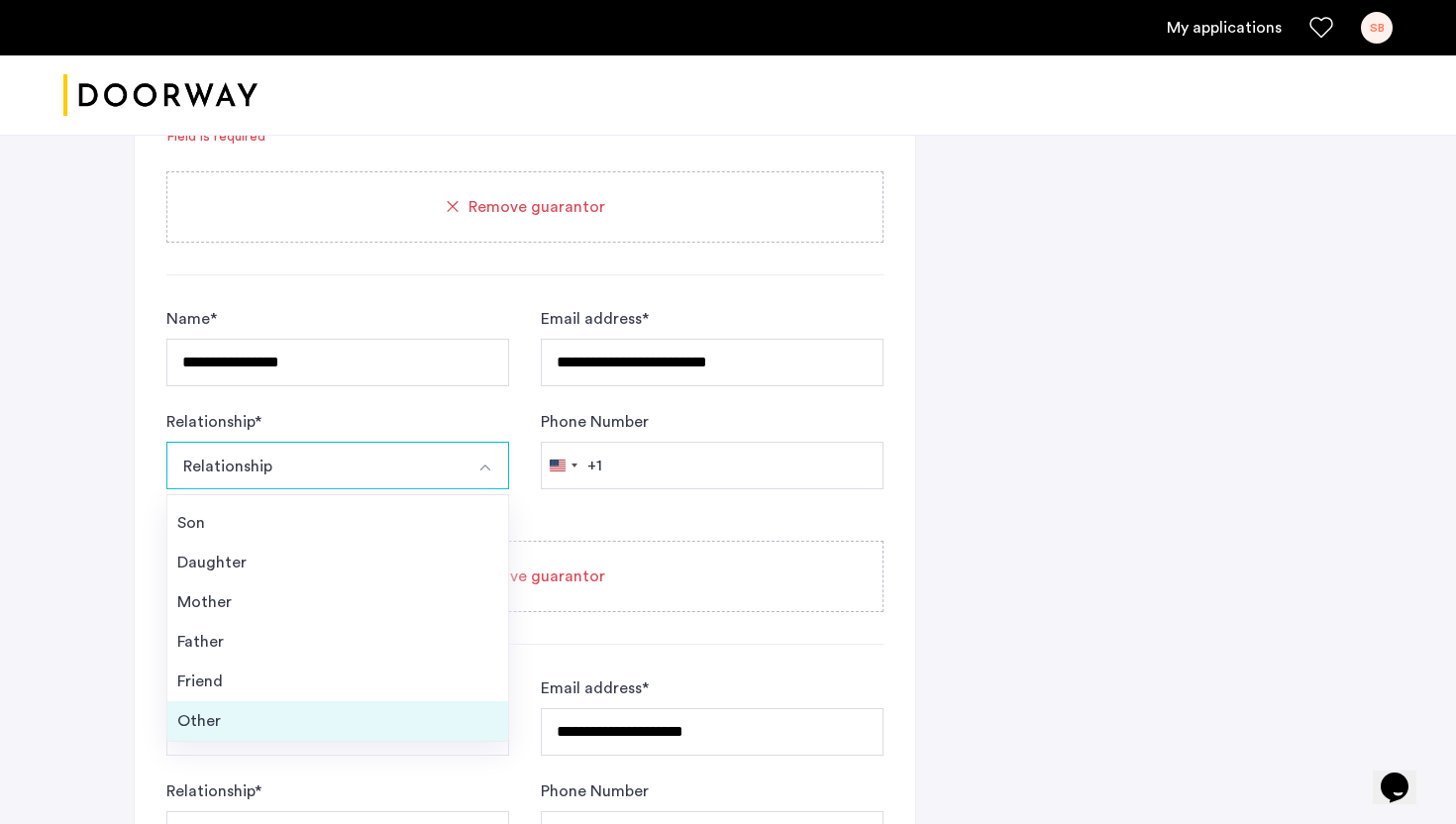 scroll, scrollTop: 70, scrollLeft: 0, axis: vertical 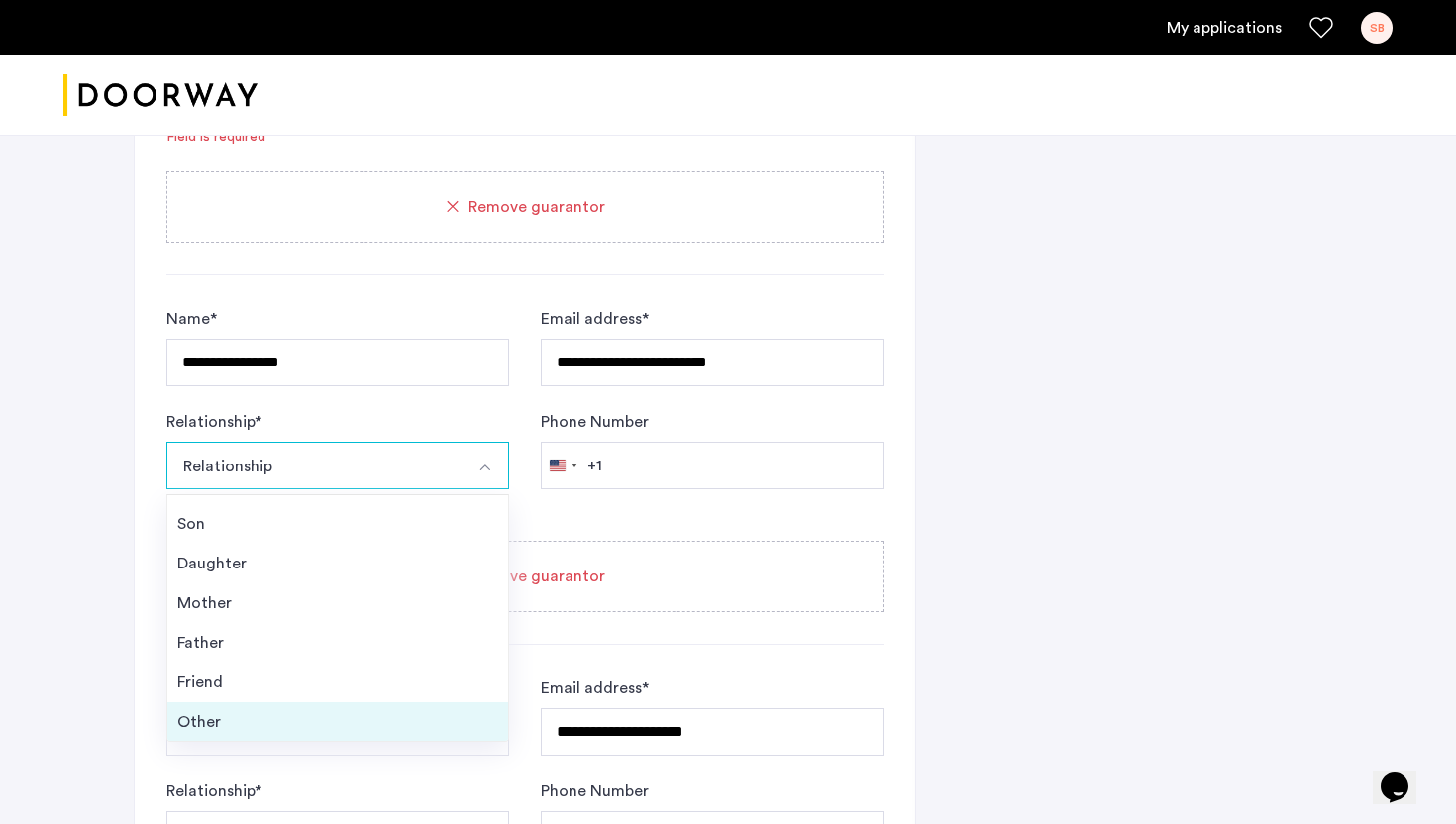 click on "Other" at bounding box center [338, 722] 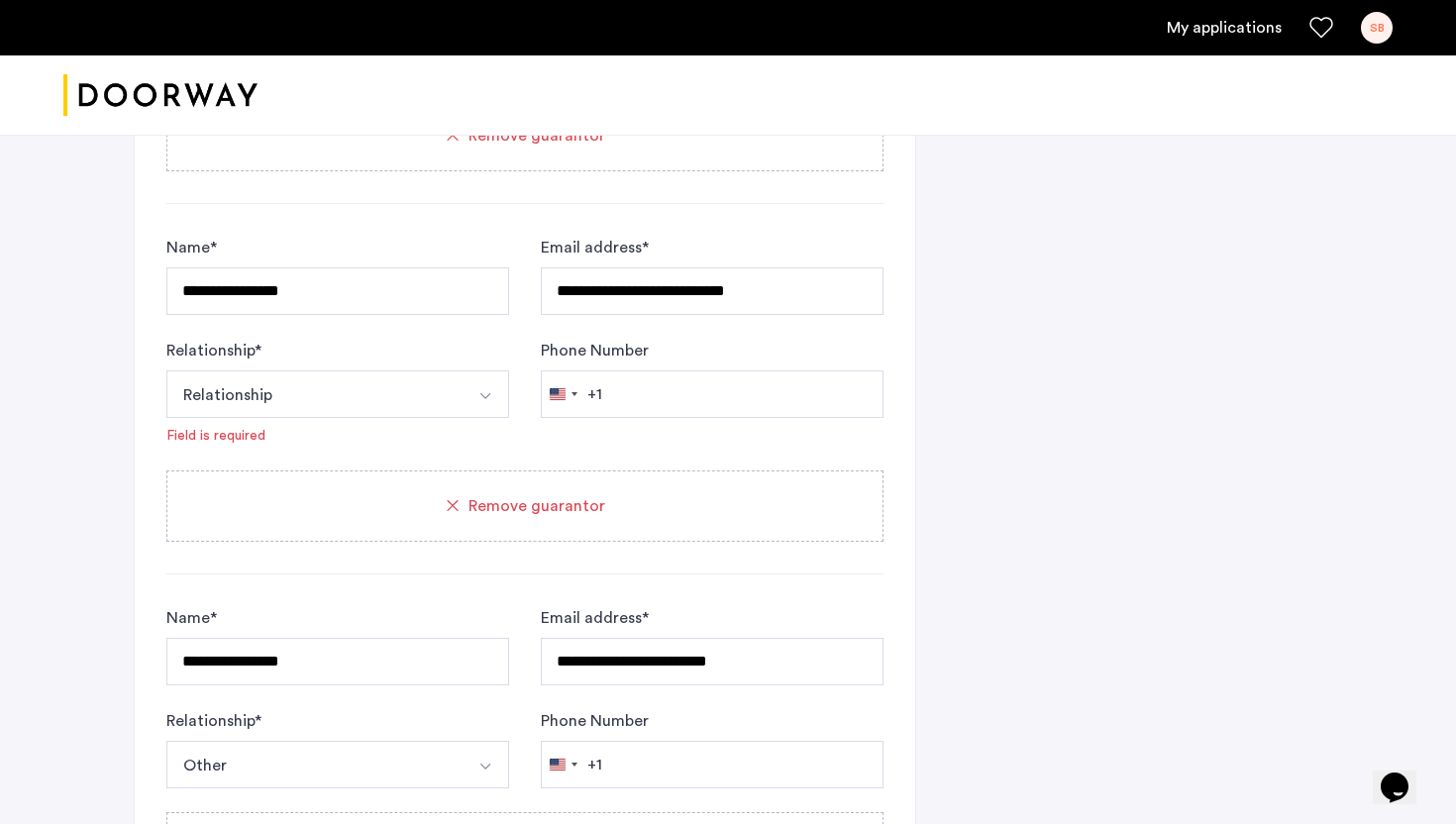 scroll, scrollTop: 2119, scrollLeft: 0, axis: vertical 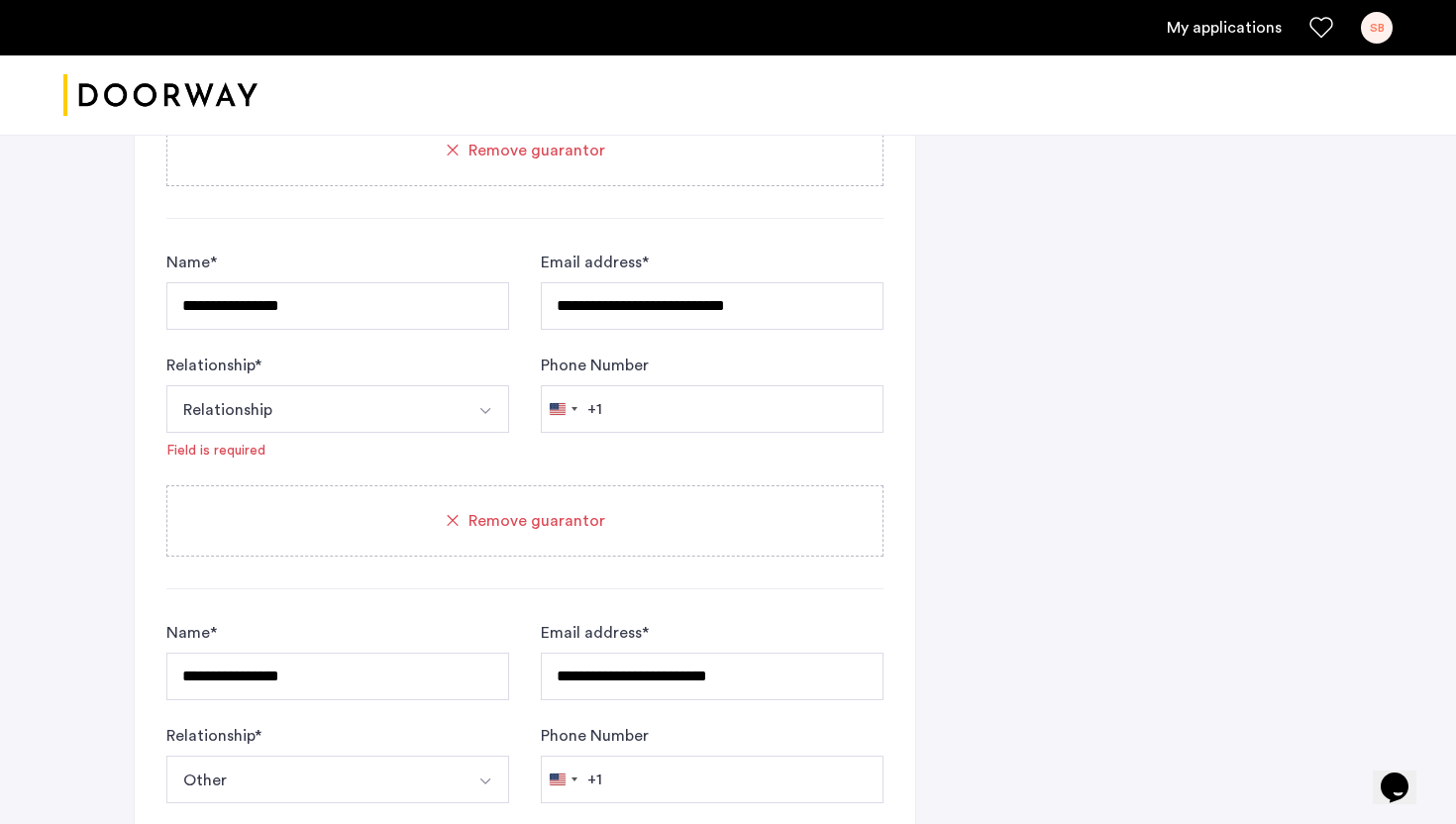 click on "Relationship" at bounding box center (314, 409) 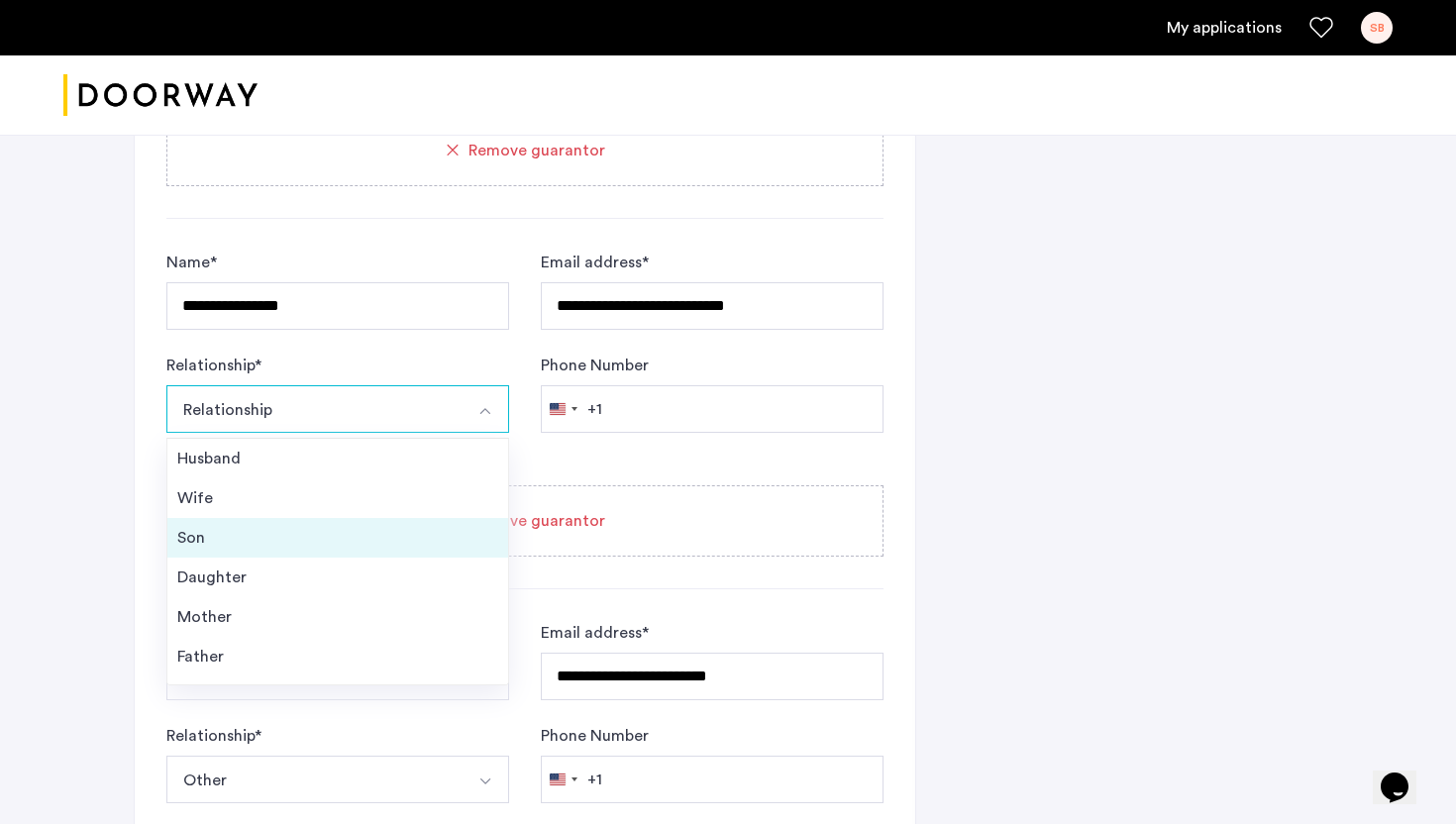 scroll, scrollTop: 71, scrollLeft: 0, axis: vertical 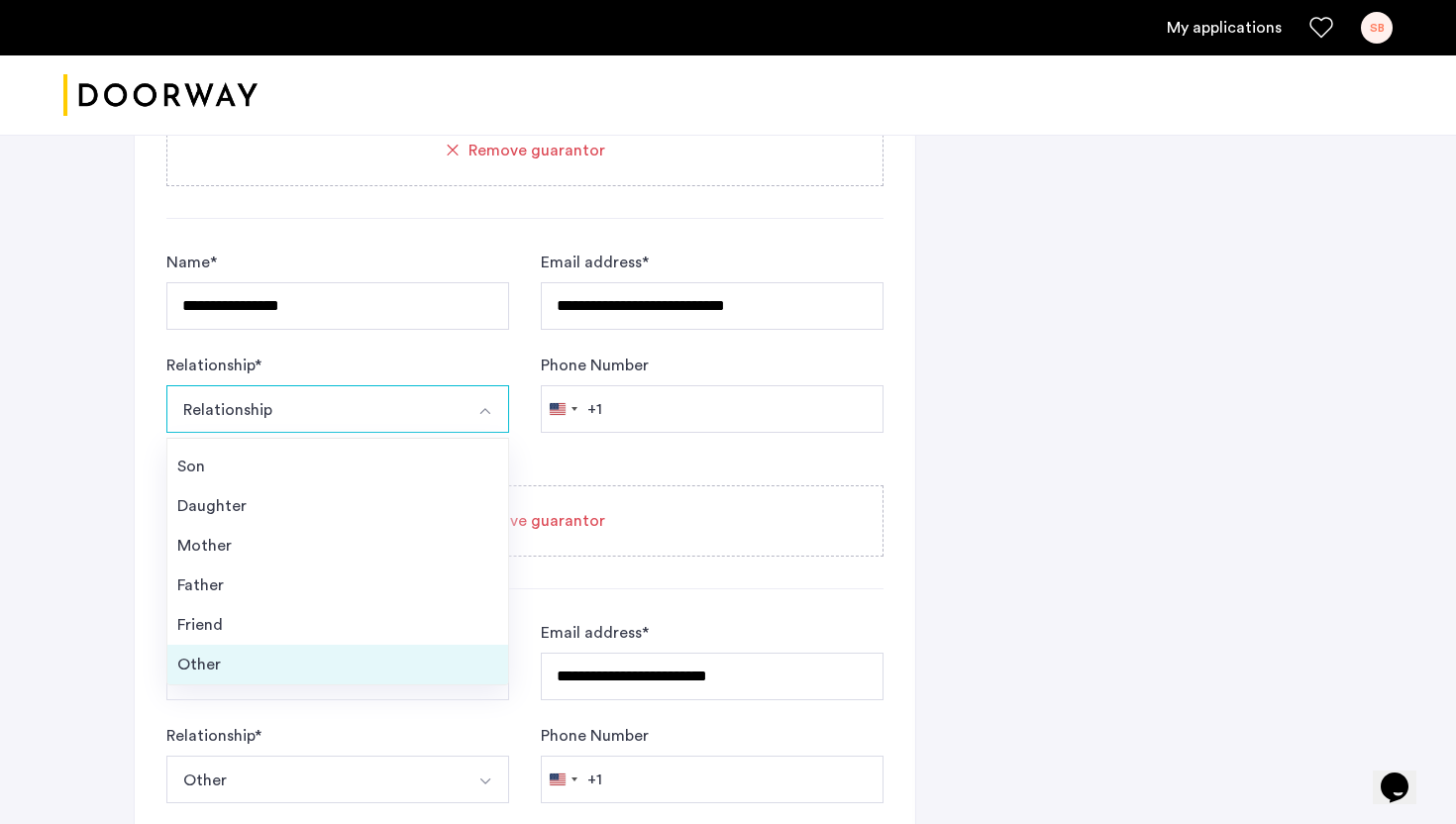 click on "Other" at bounding box center (338, 665) 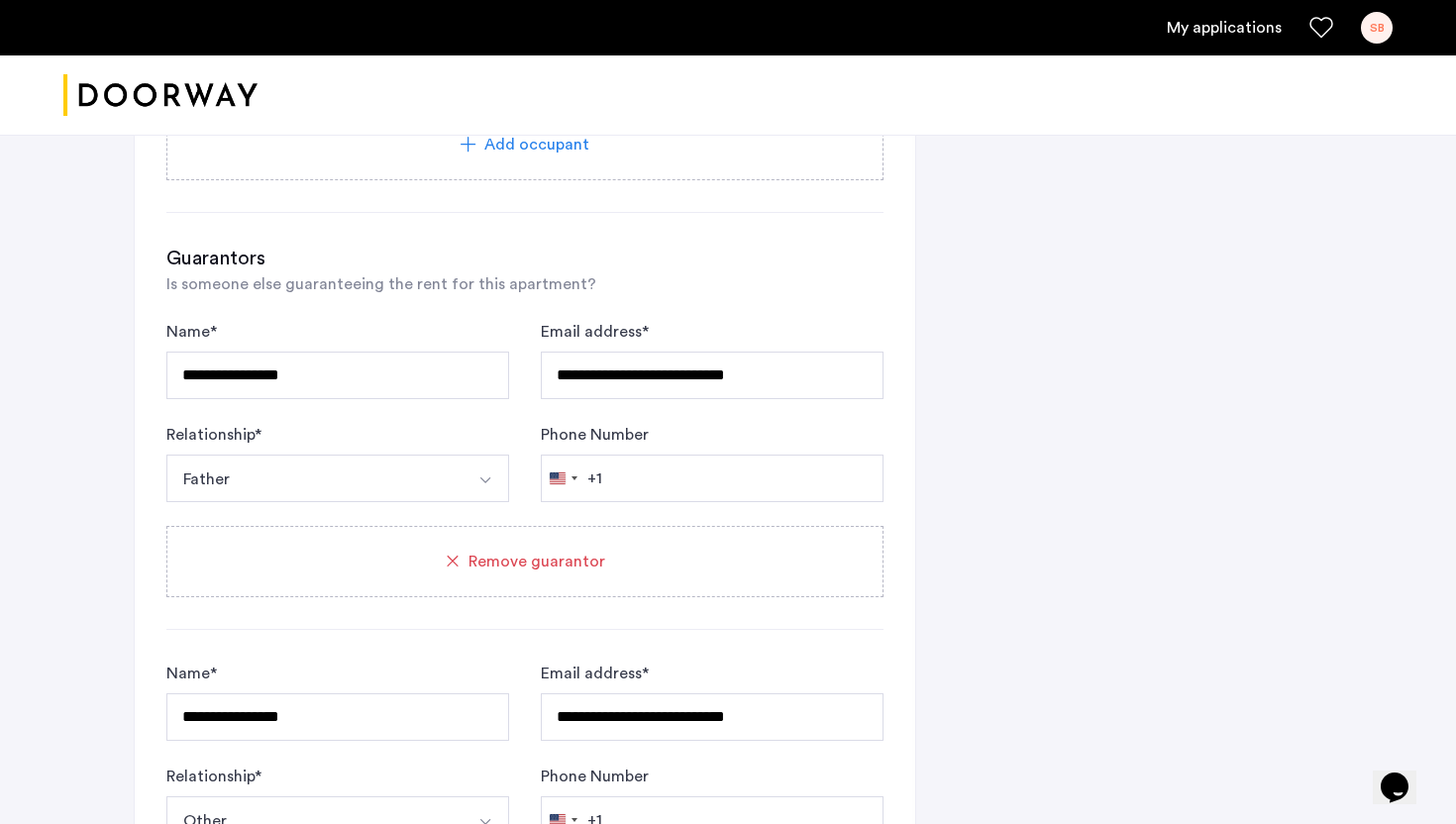 scroll, scrollTop: 1664, scrollLeft: 0, axis: vertical 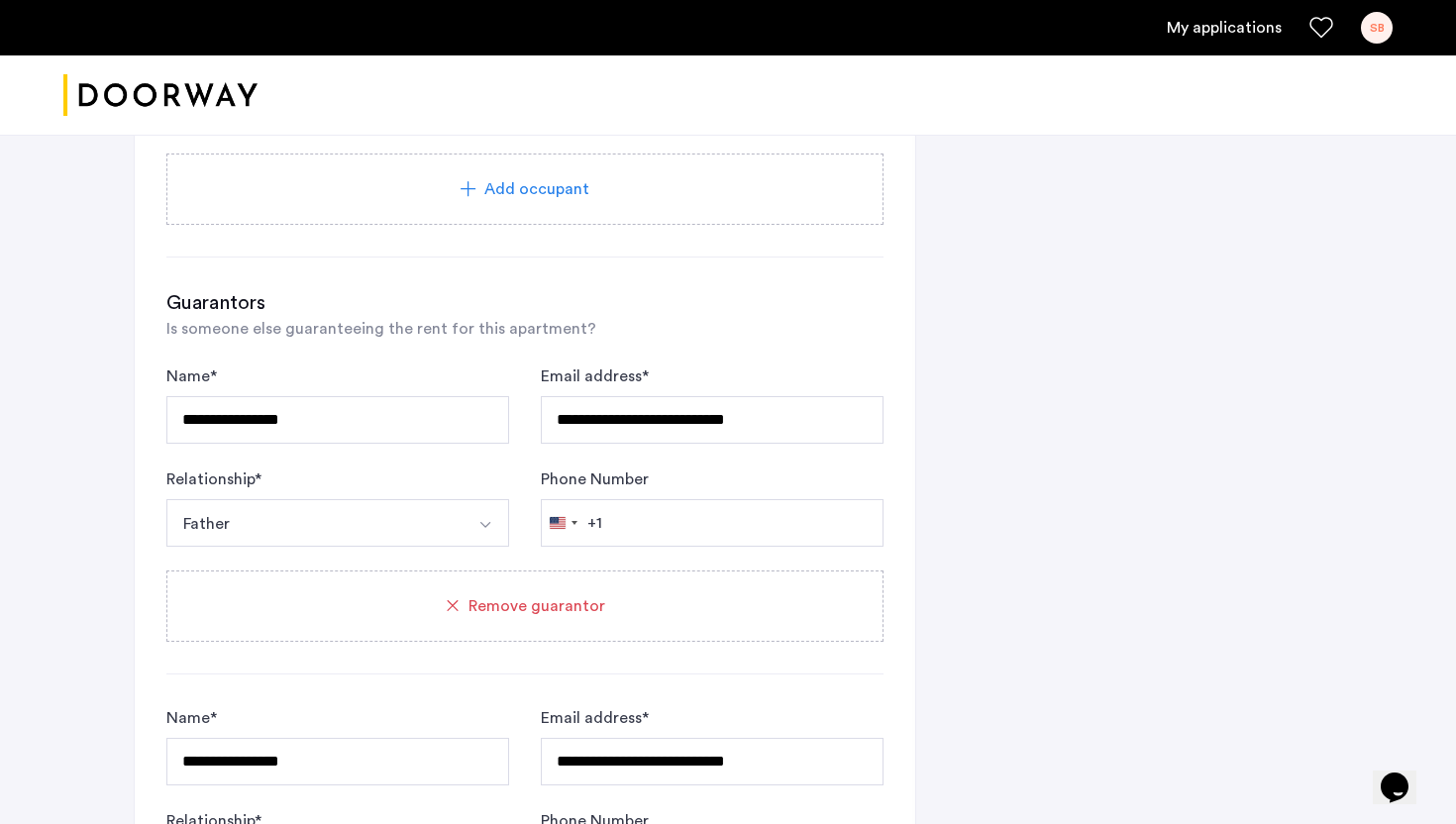 click on "Father" at bounding box center [314, 523] 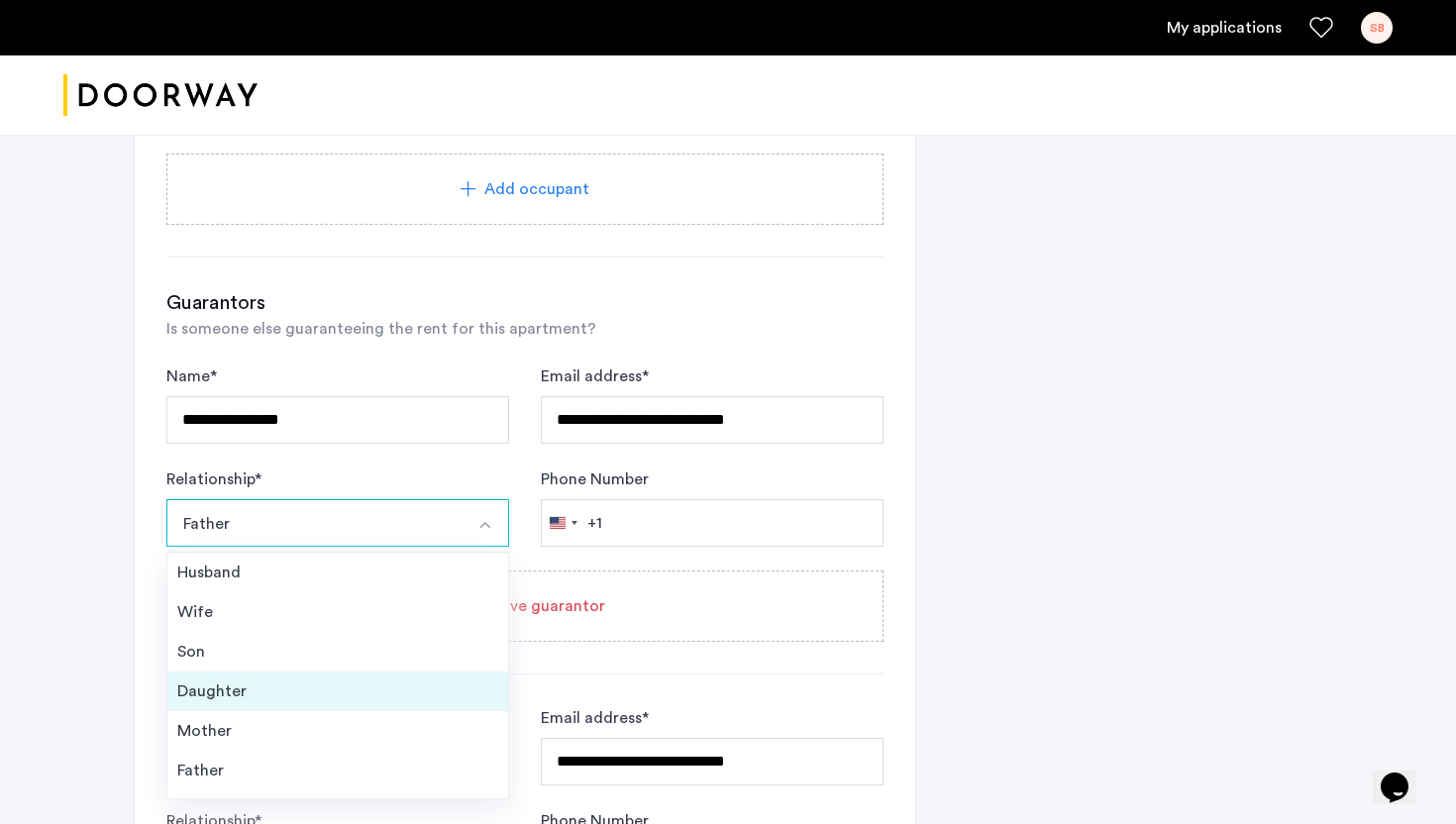 scroll, scrollTop: 71, scrollLeft: 0, axis: vertical 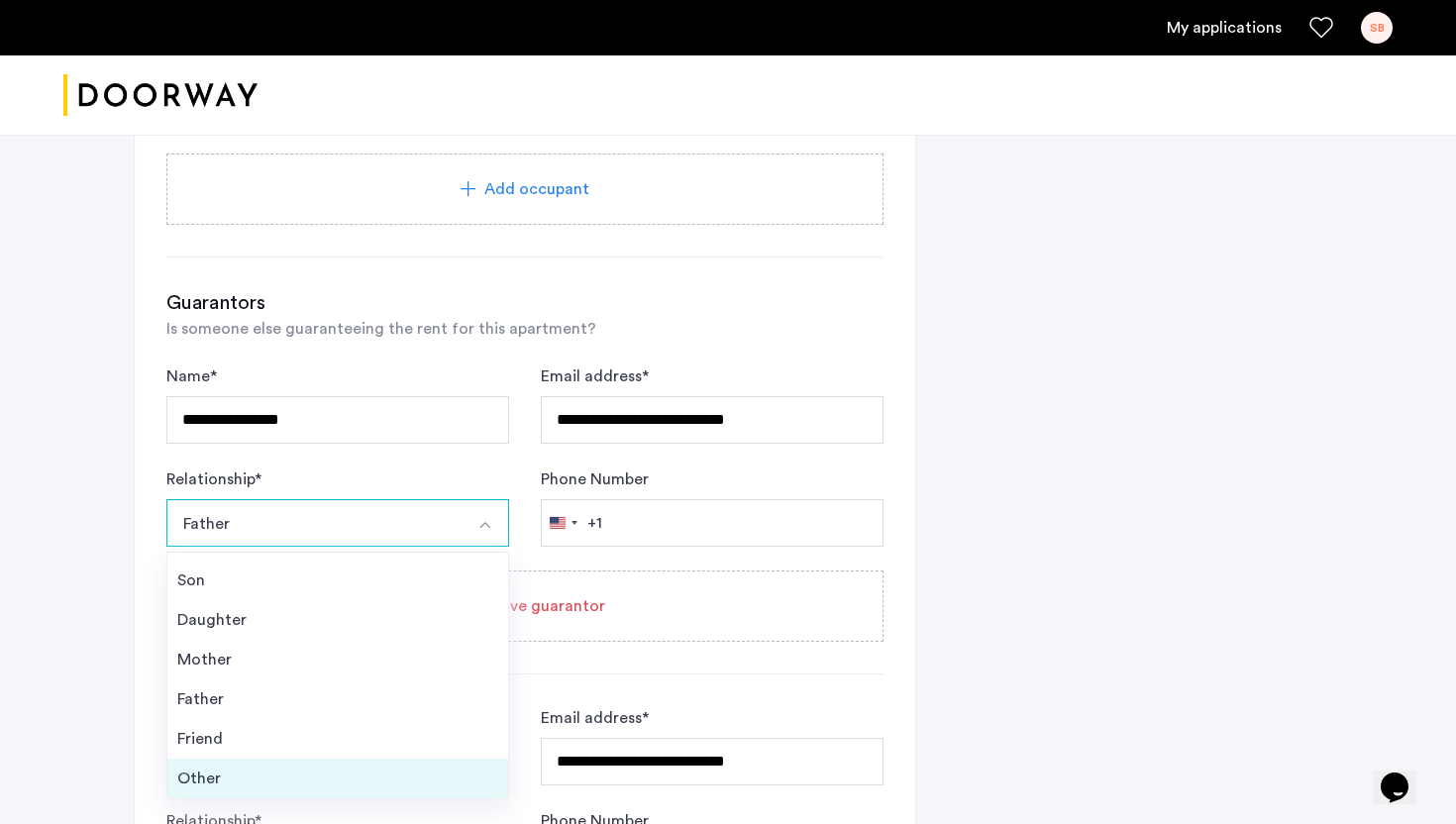 click on "Other" at bounding box center [338, 778] 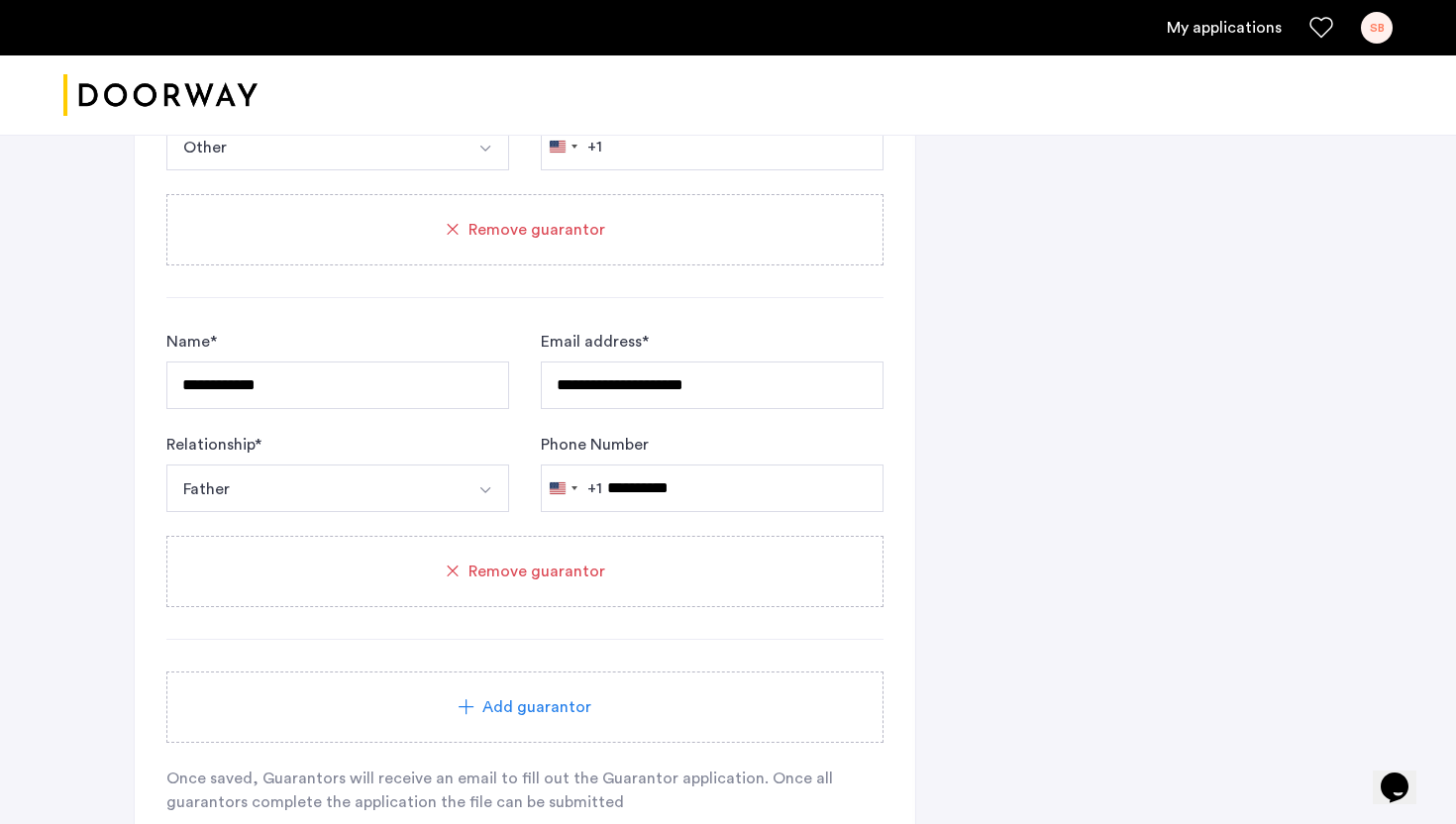 scroll, scrollTop: 3180, scrollLeft: 0, axis: vertical 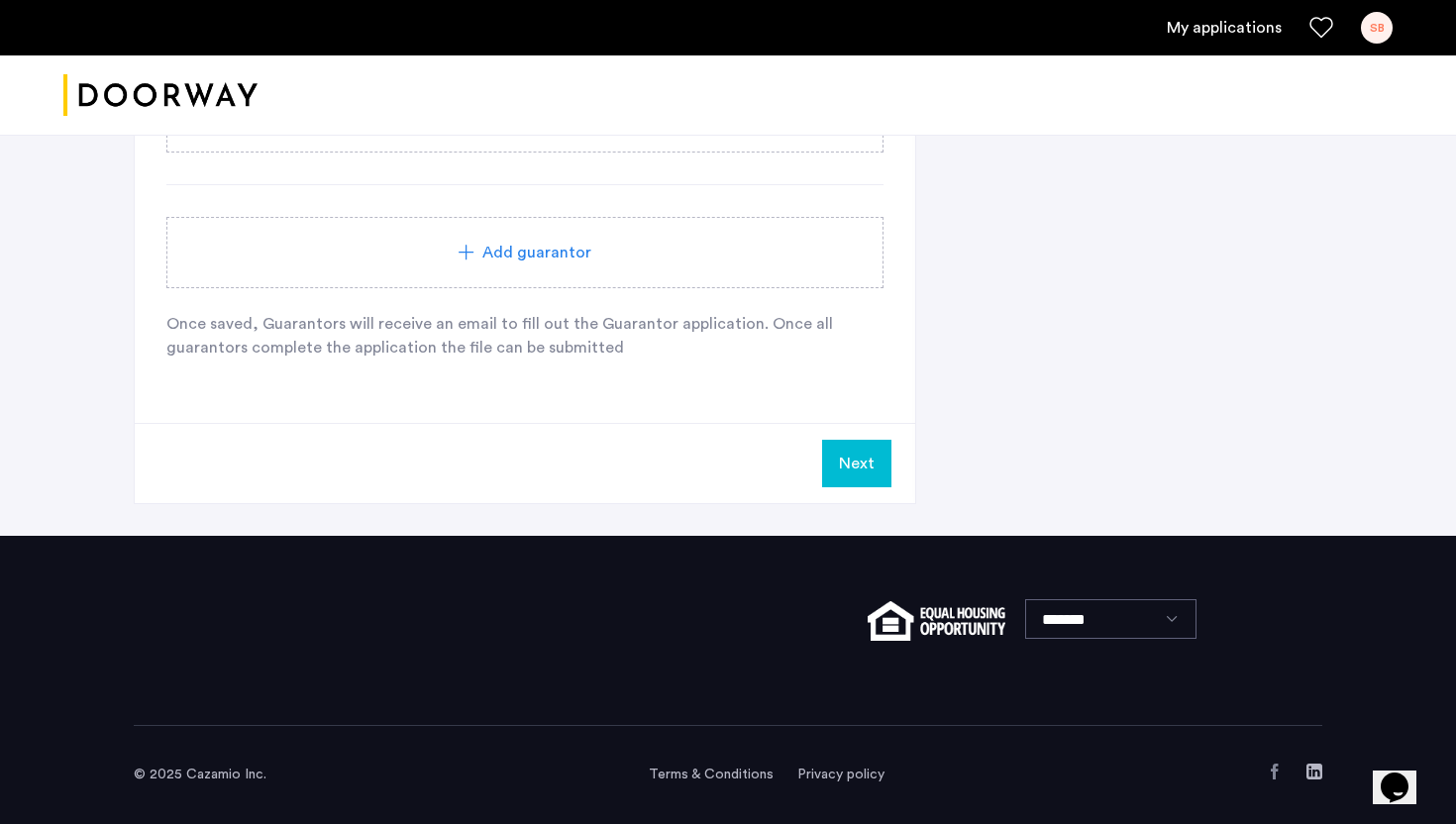 click on "Next" 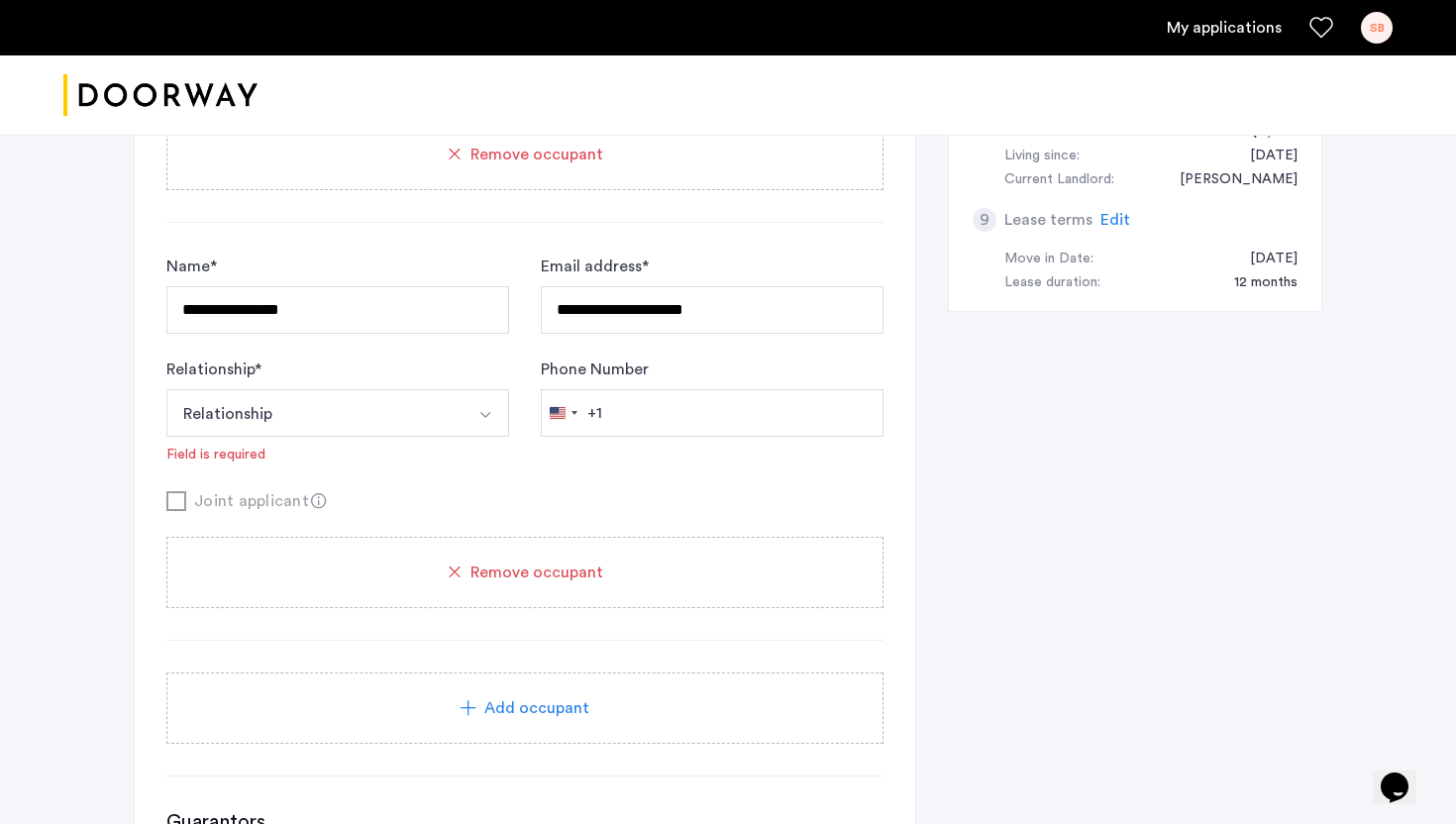 scroll, scrollTop: 1149, scrollLeft: 0, axis: vertical 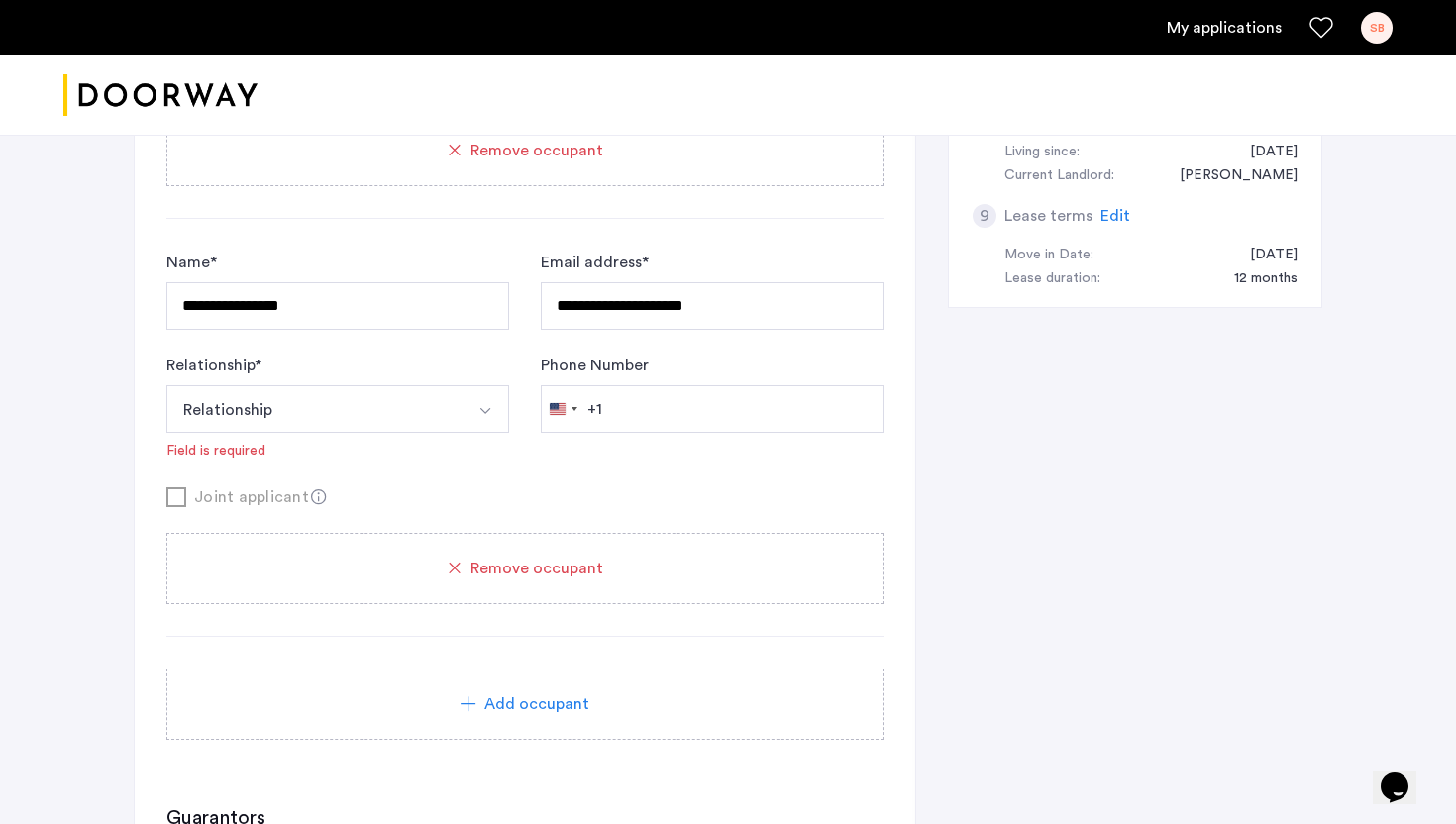 click at bounding box center (485, 409) 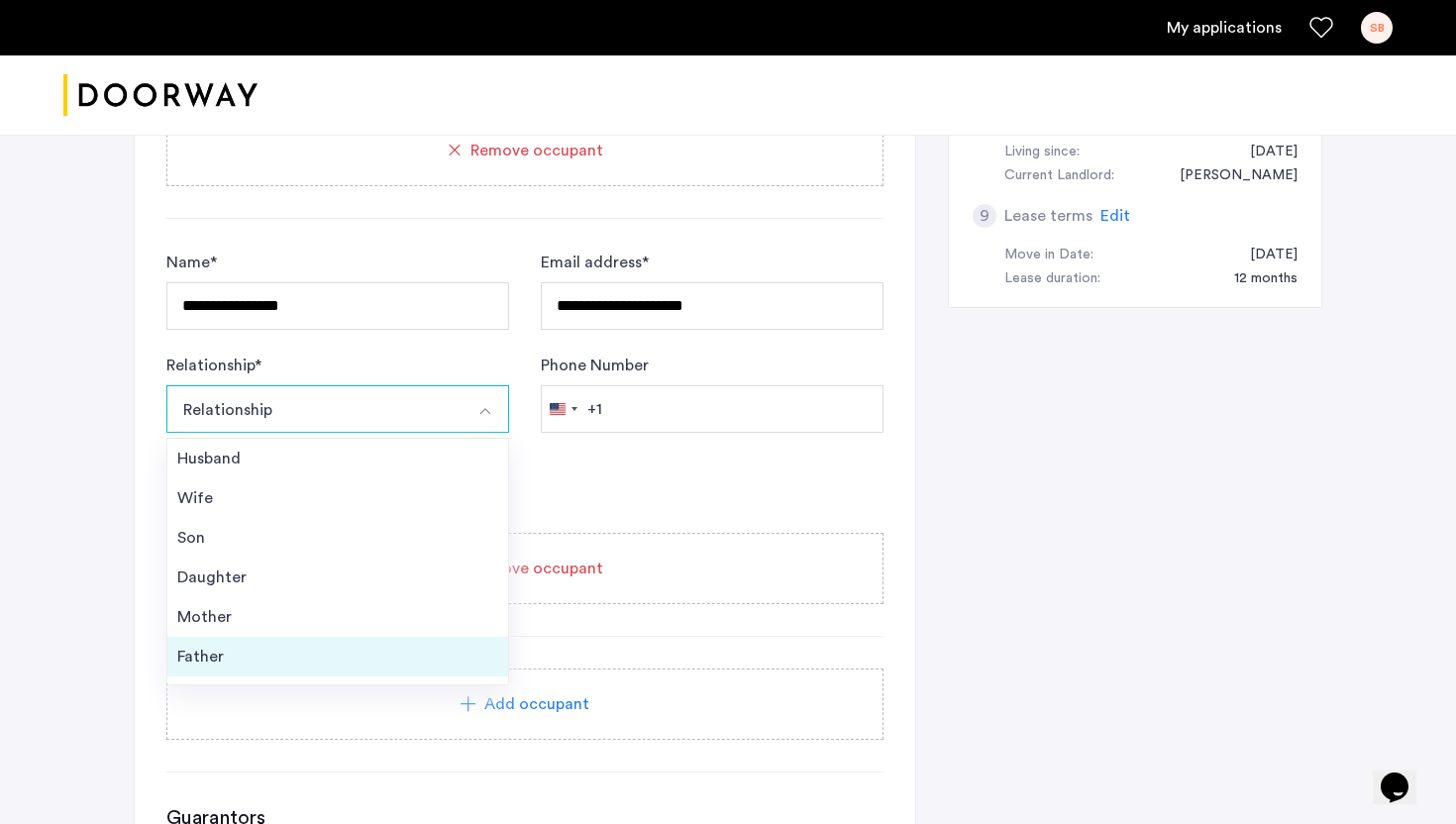 scroll, scrollTop: 71, scrollLeft: 0, axis: vertical 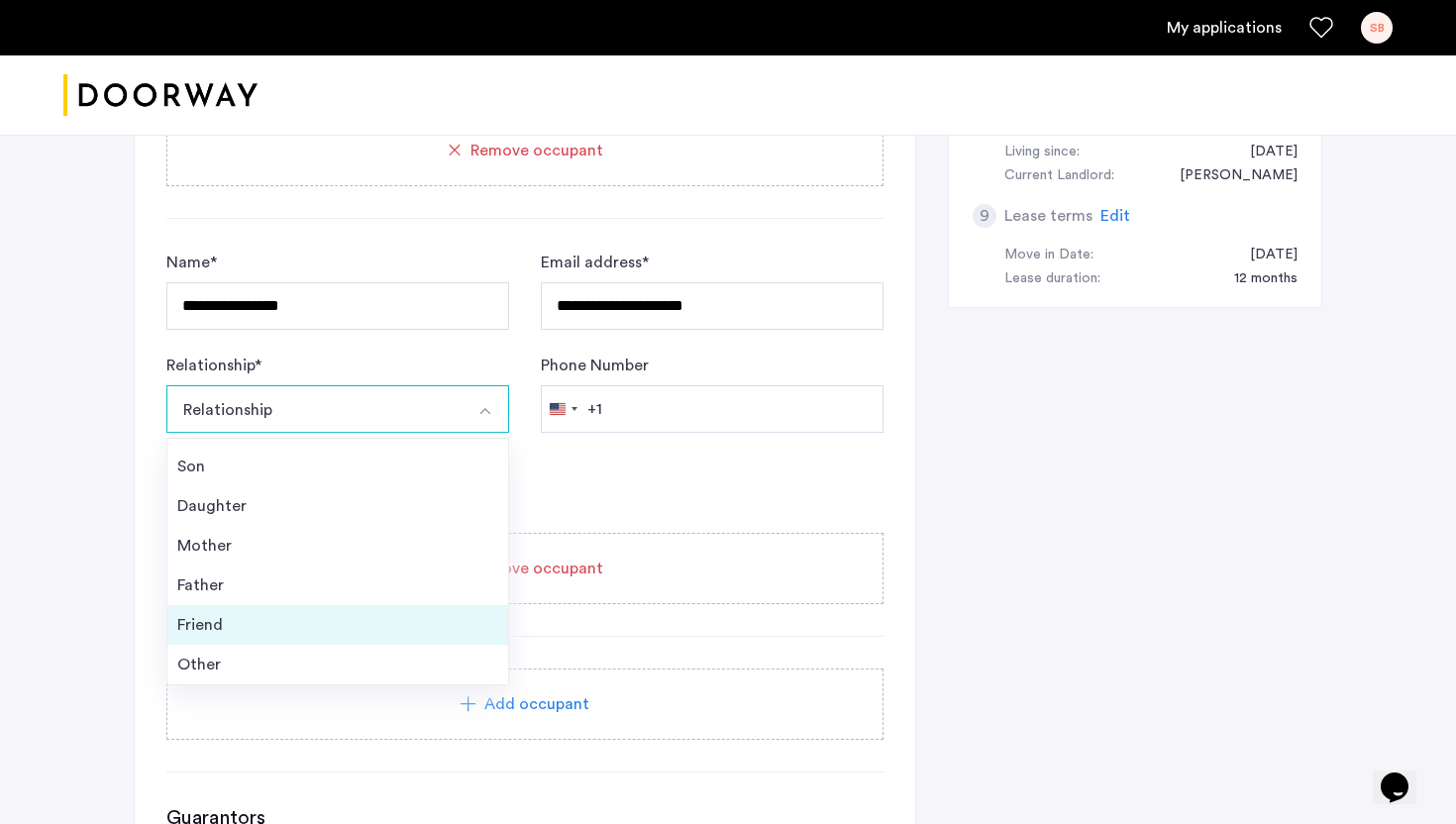 drag, startPoint x: 381, startPoint y: 647, endPoint x: 379, endPoint y: 633, distance: 14.142136 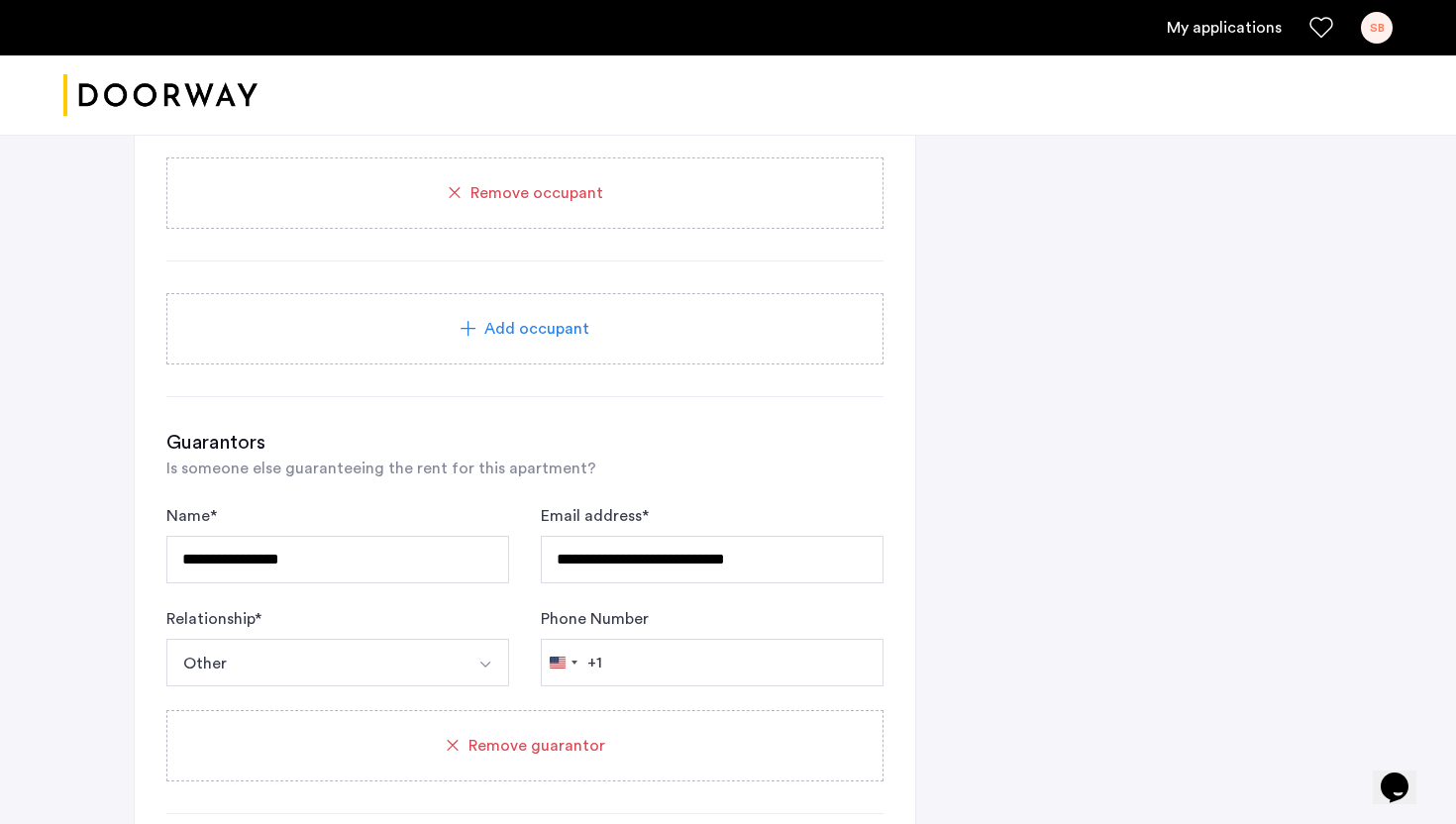 scroll, scrollTop: 1515, scrollLeft: 0, axis: vertical 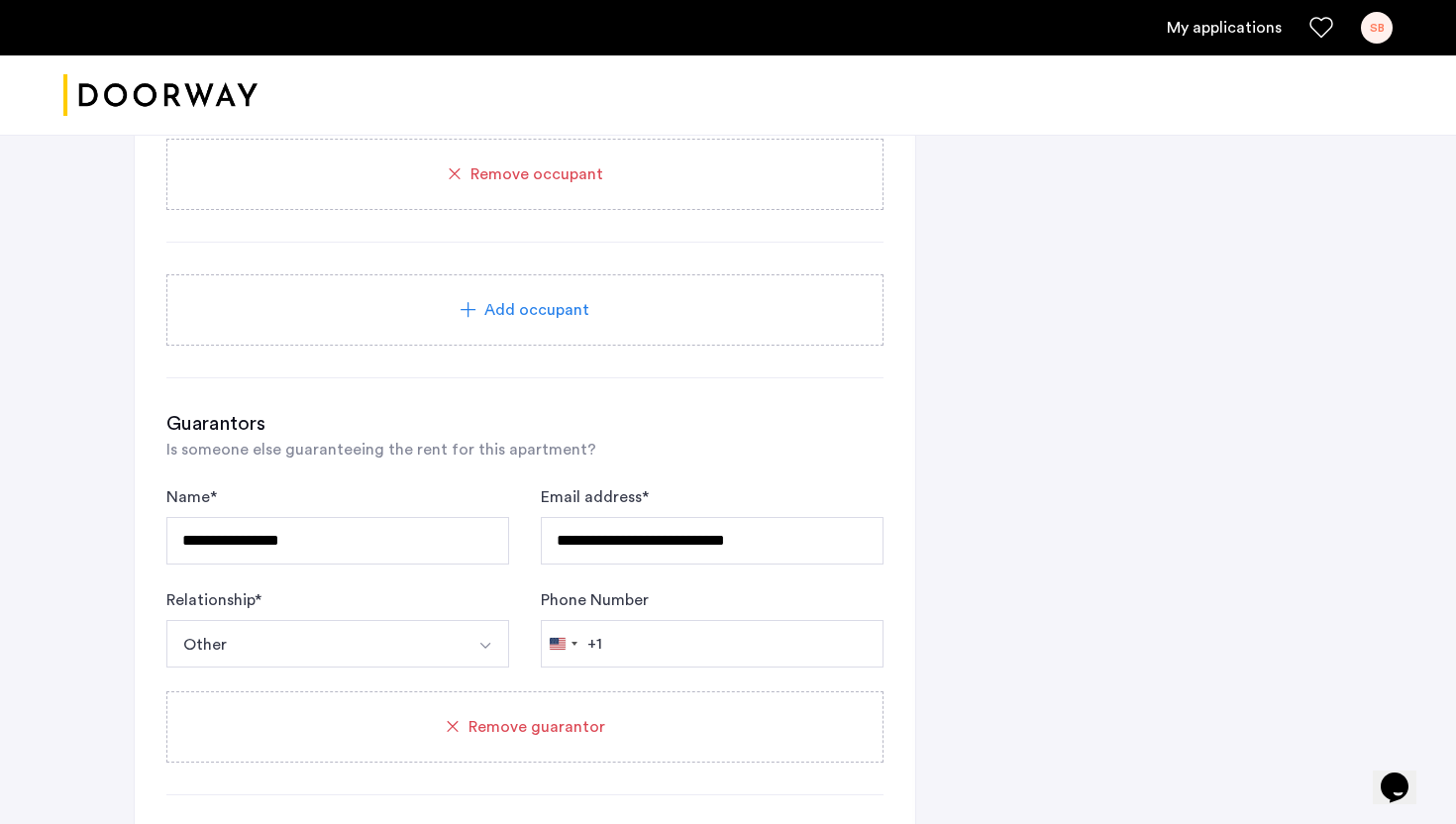 click on "Other" at bounding box center [314, 644] 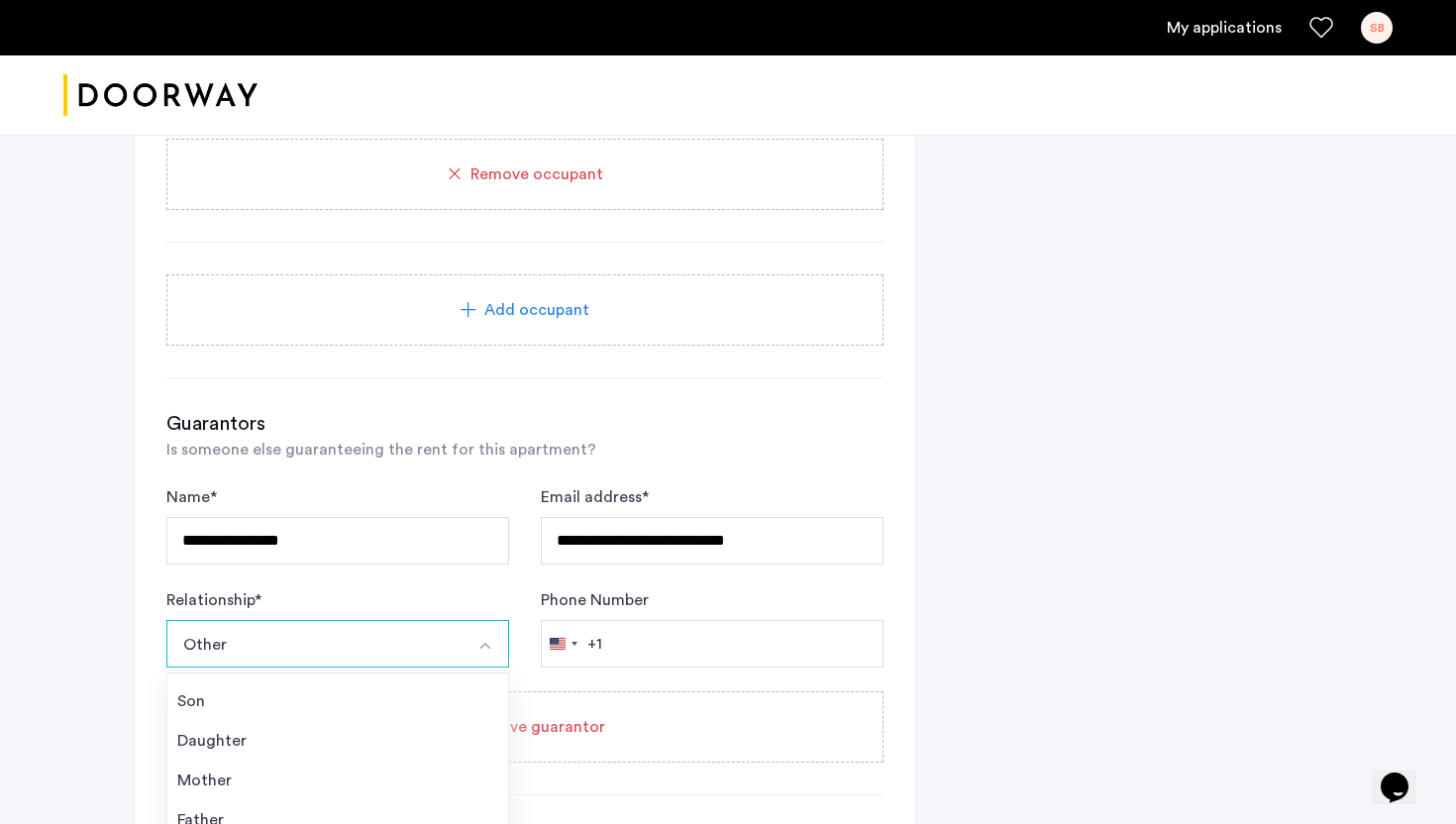 click on "Relationship  * ***** Other Husband Wife Son Daughter Mother Father Friend Other" 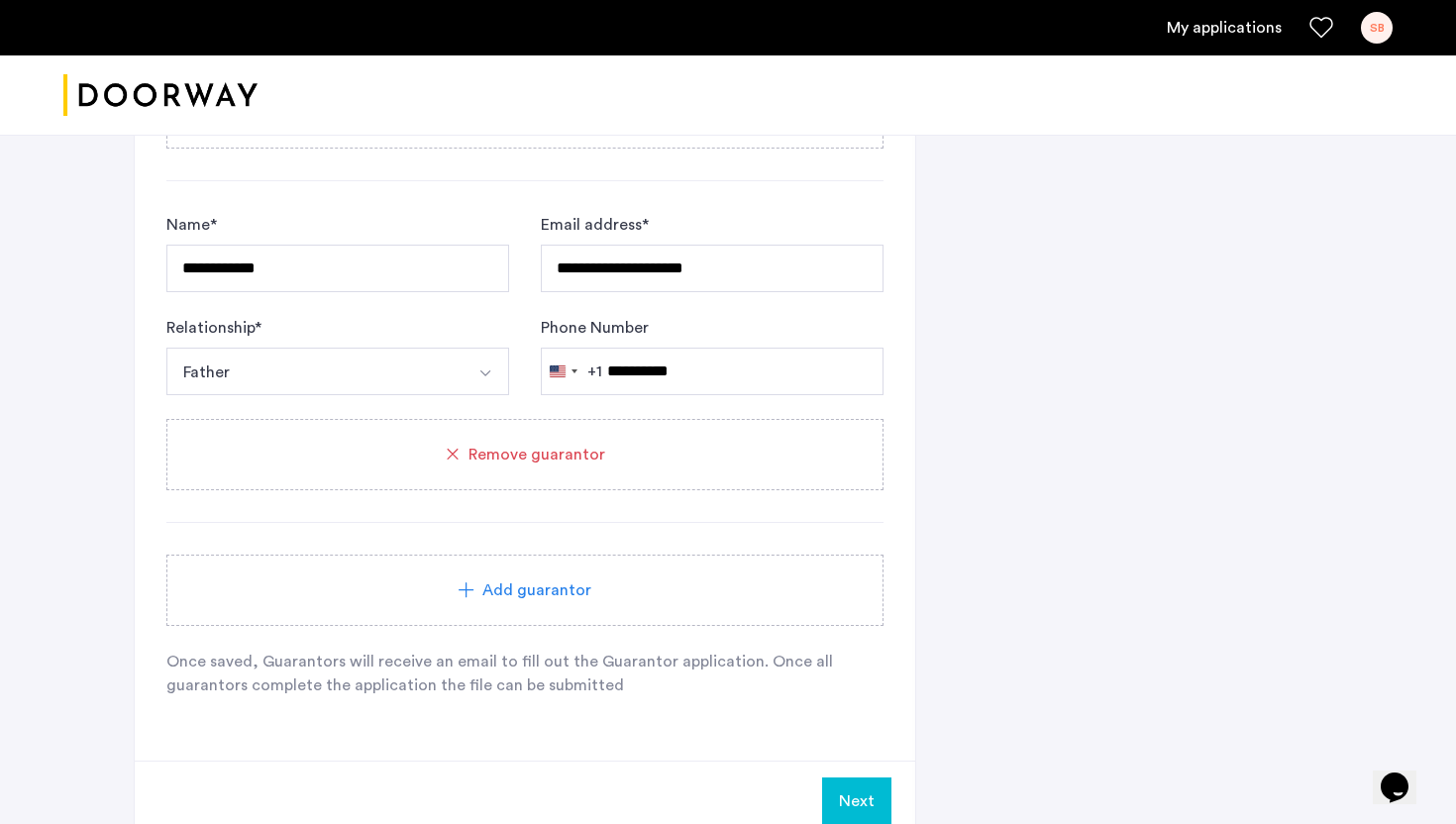 scroll, scrollTop: 3152, scrollLeft: 0, axis: vertical 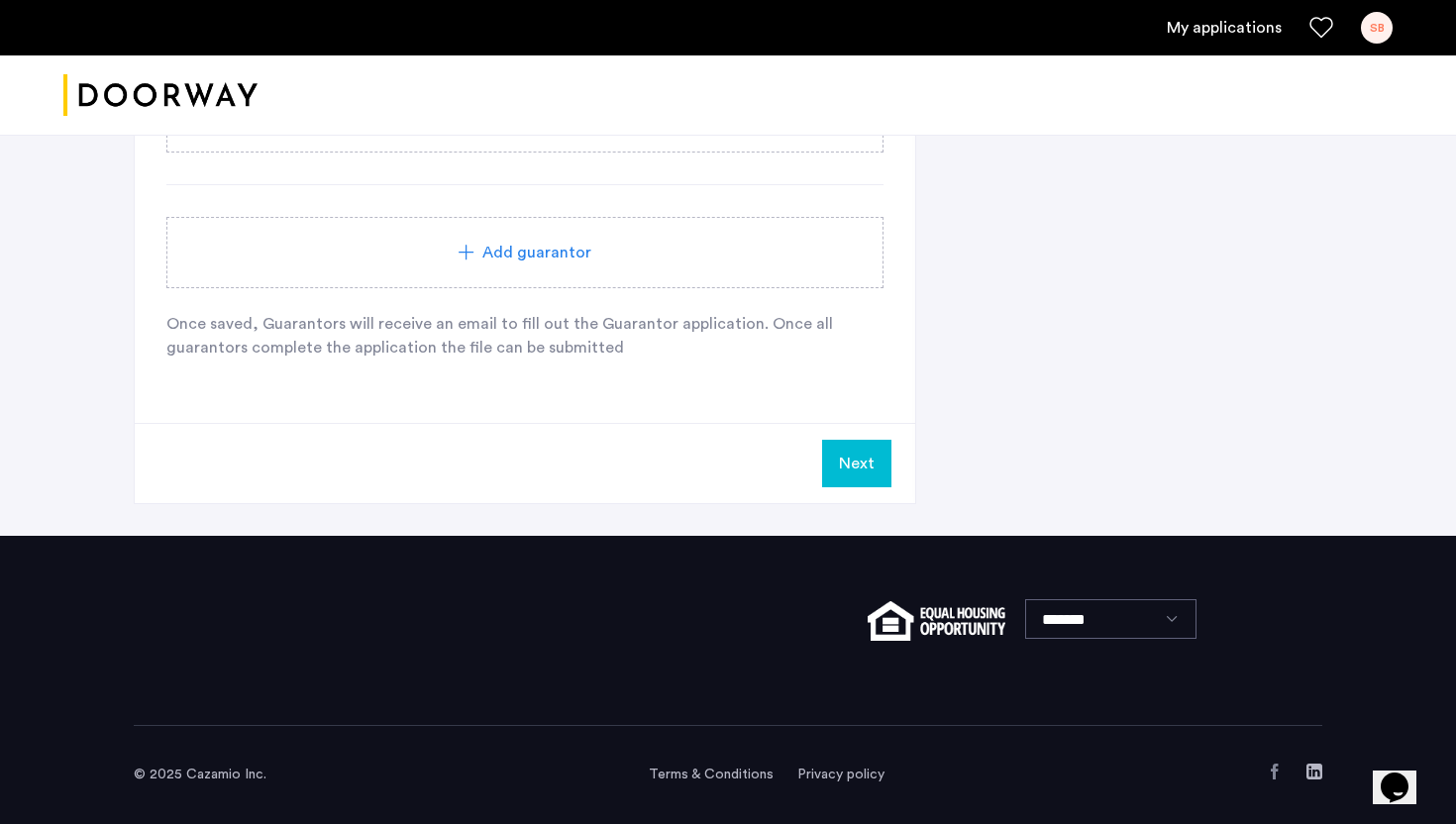 click on "Next" 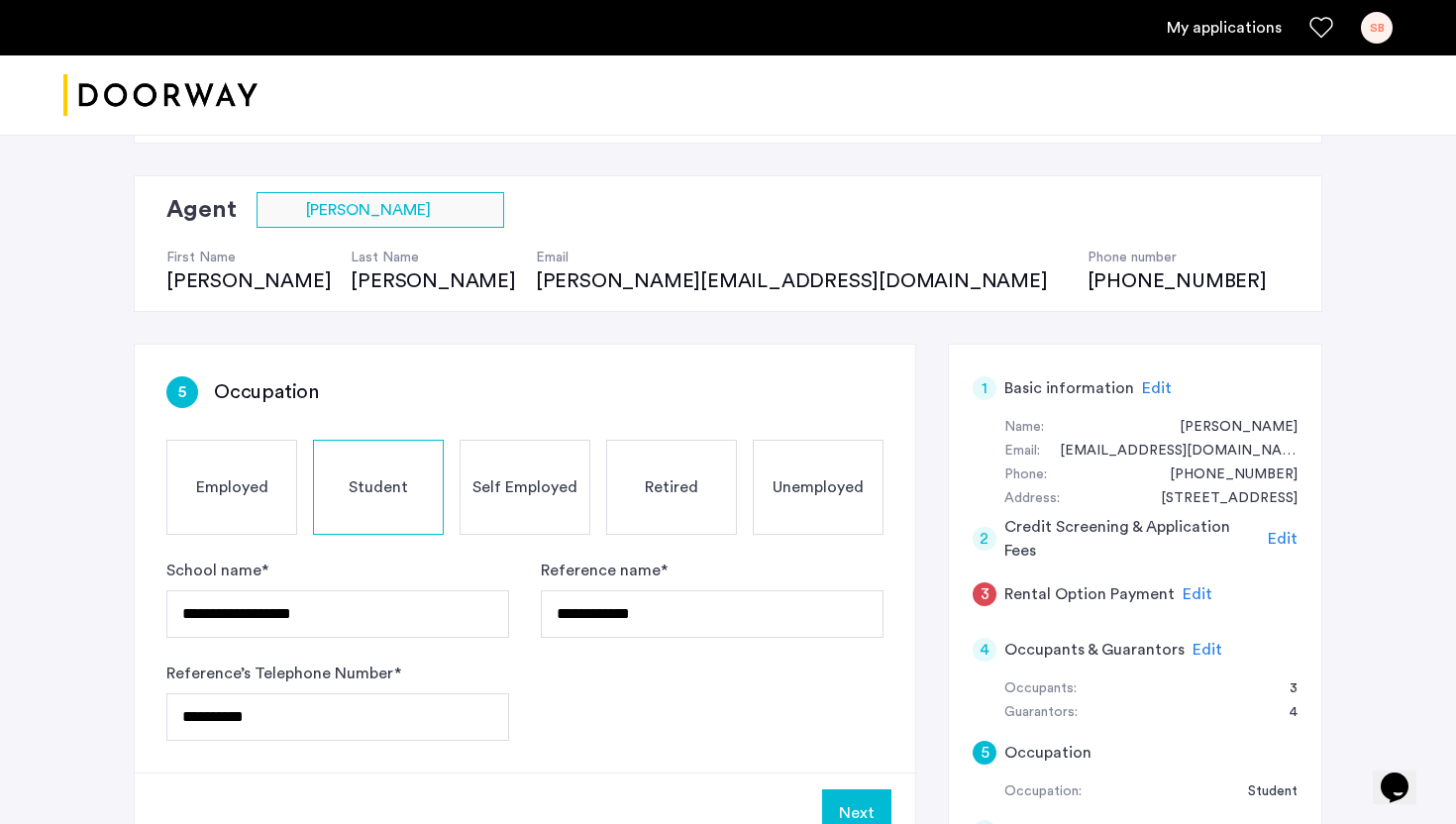 scroll, scrollTop: 110, scrollLeft: 0, axis: vertical 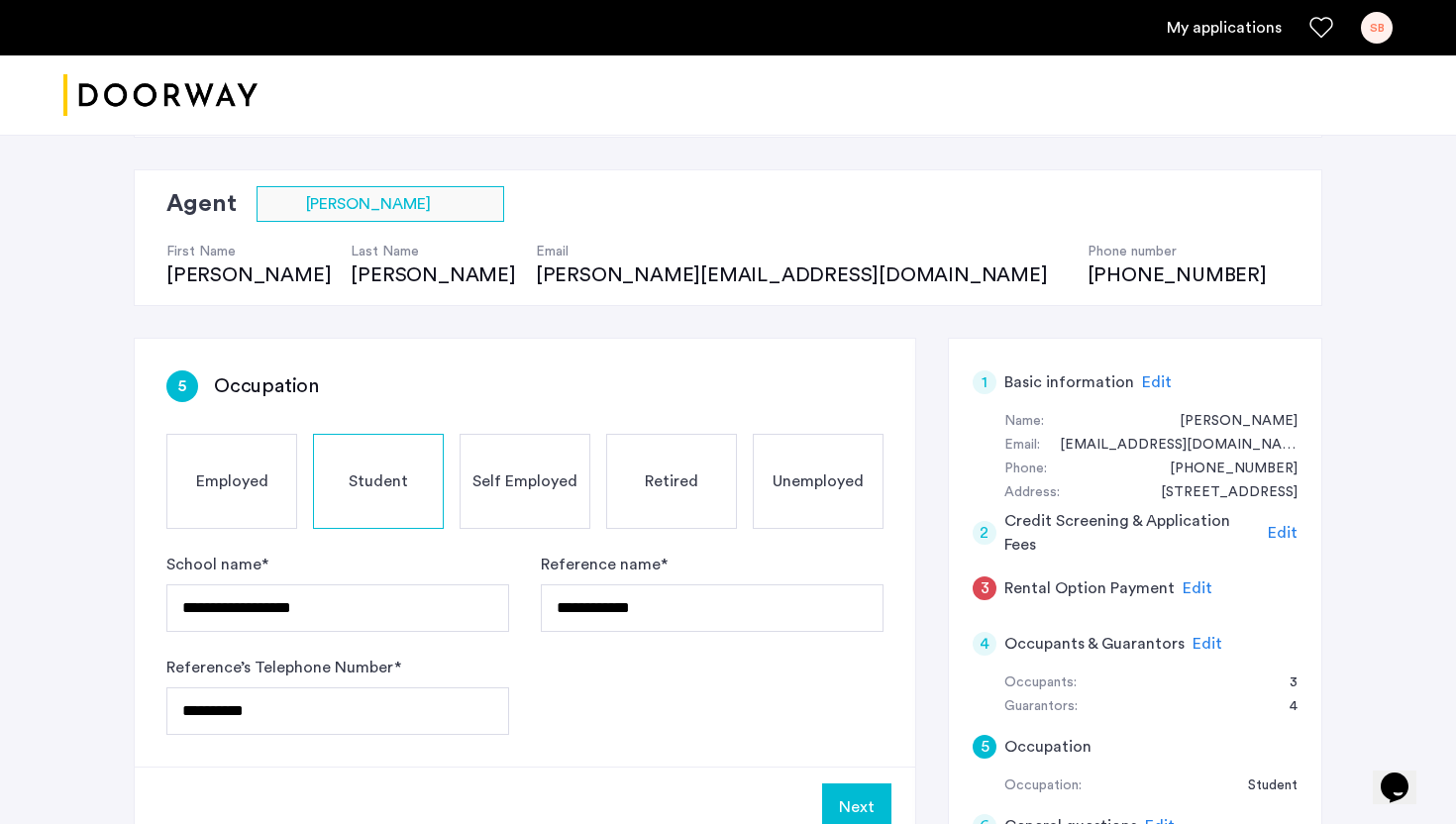 click on "Edit" 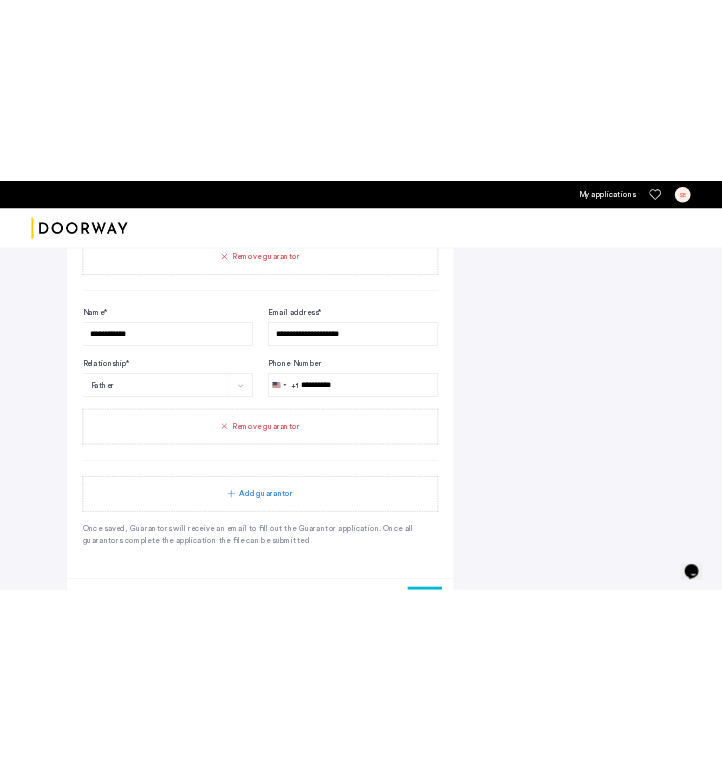 scroll, scrollTop: 2791, scrollLeft: 0, axis: vertical 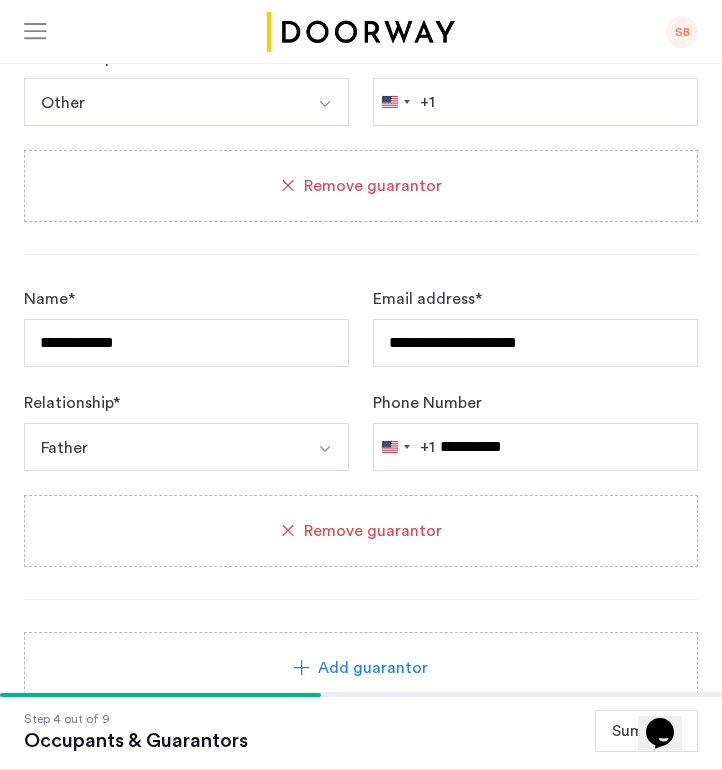 click 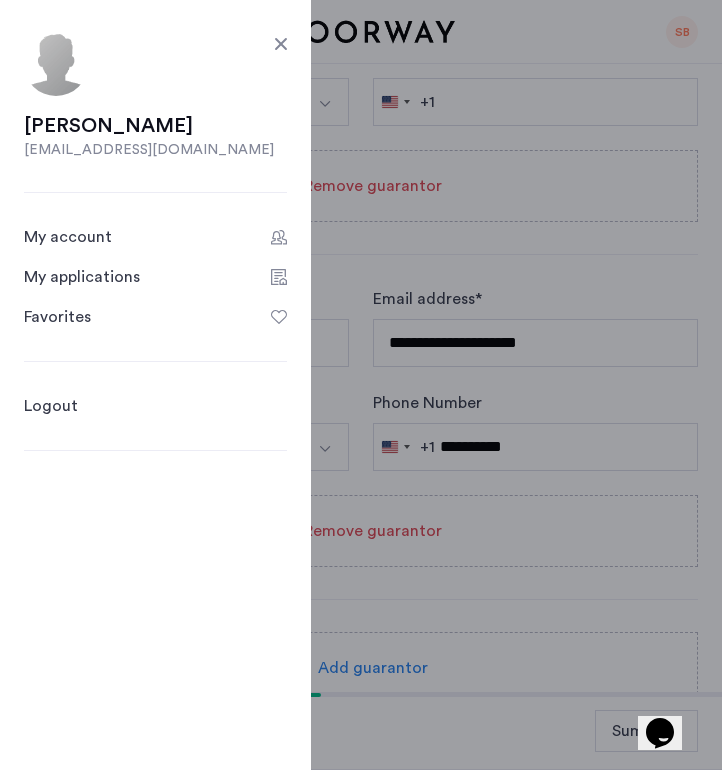 click on "My applications" 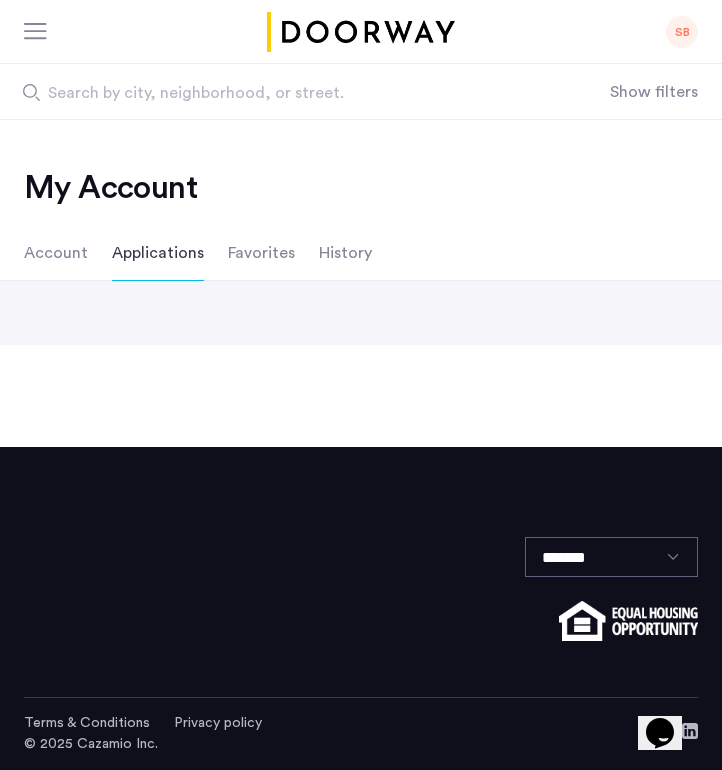 scroll, scrollTop: 0, scrollLeft: 0, axis: both 